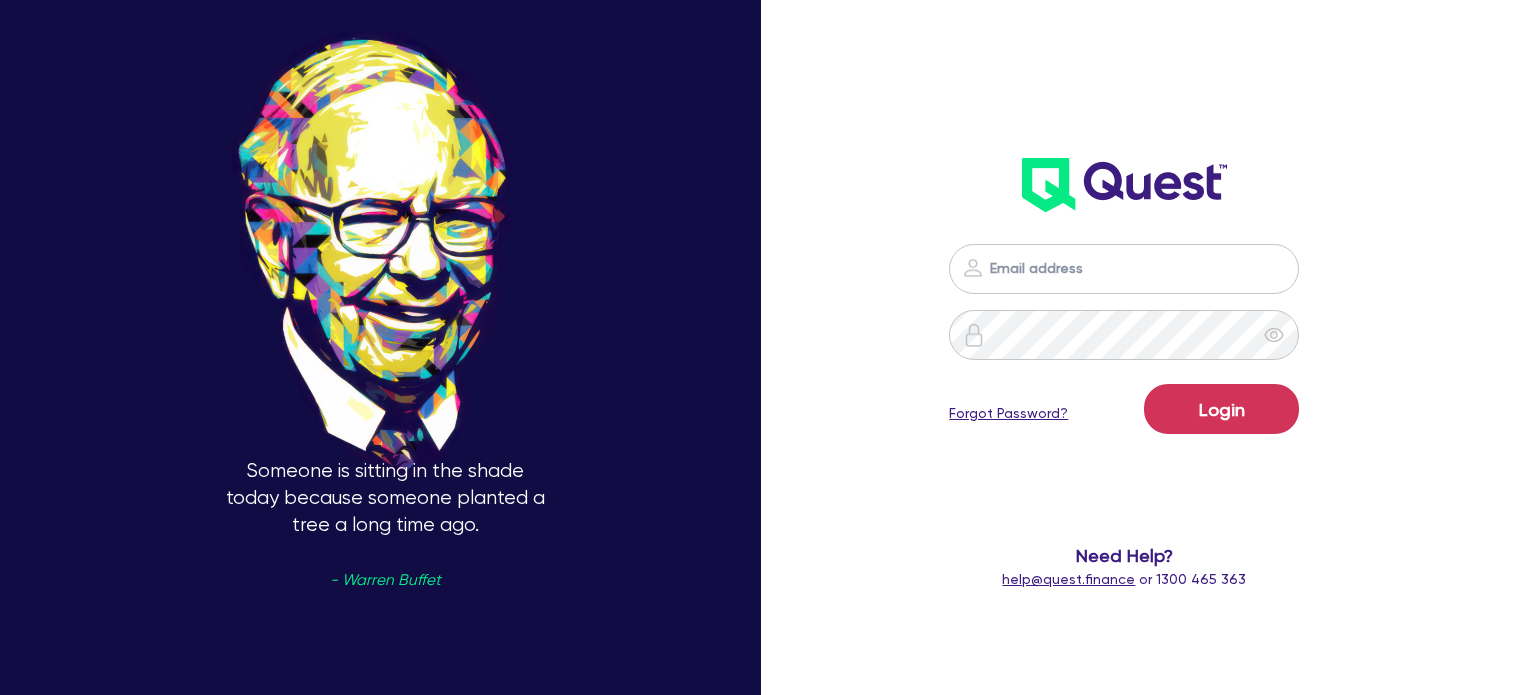 scroll, scrollTop: 0, scrollLeft: 0, axis: both 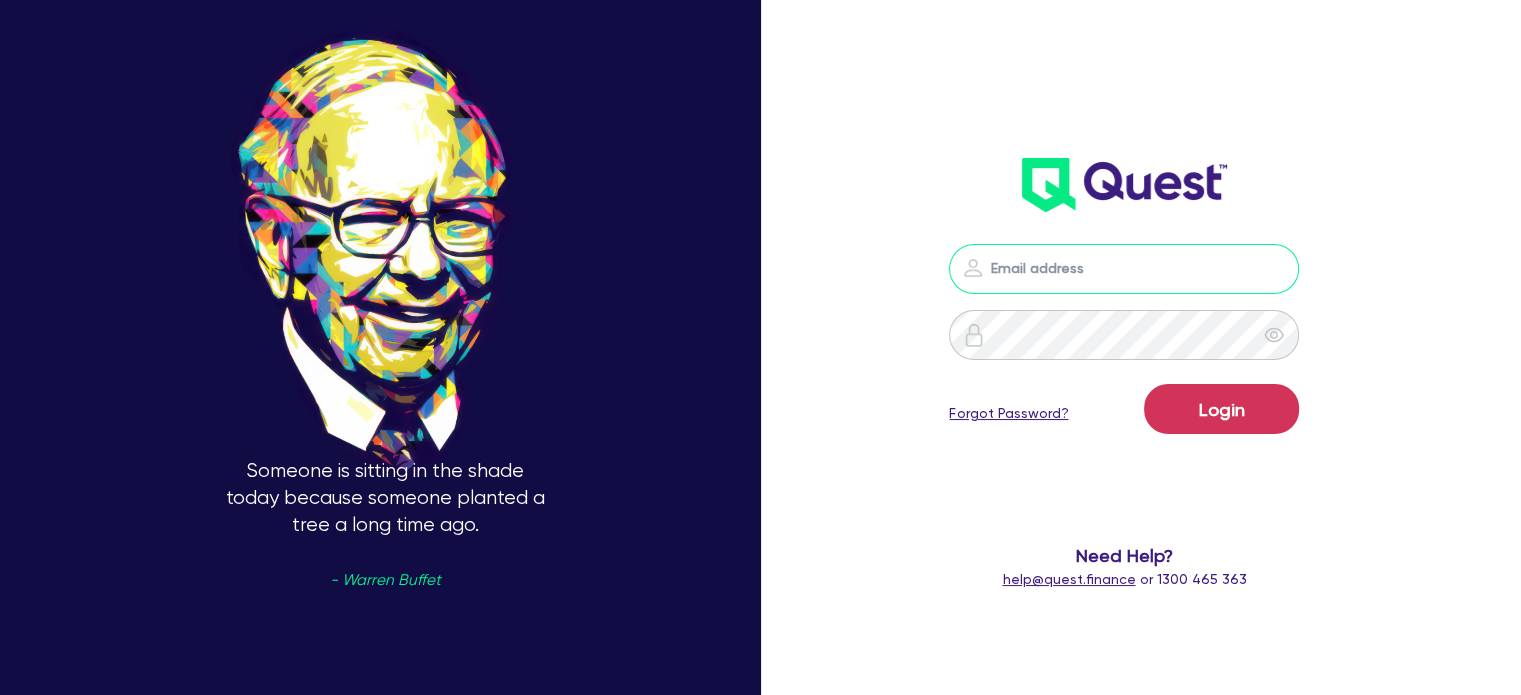click at bounding box center [1124, 269] 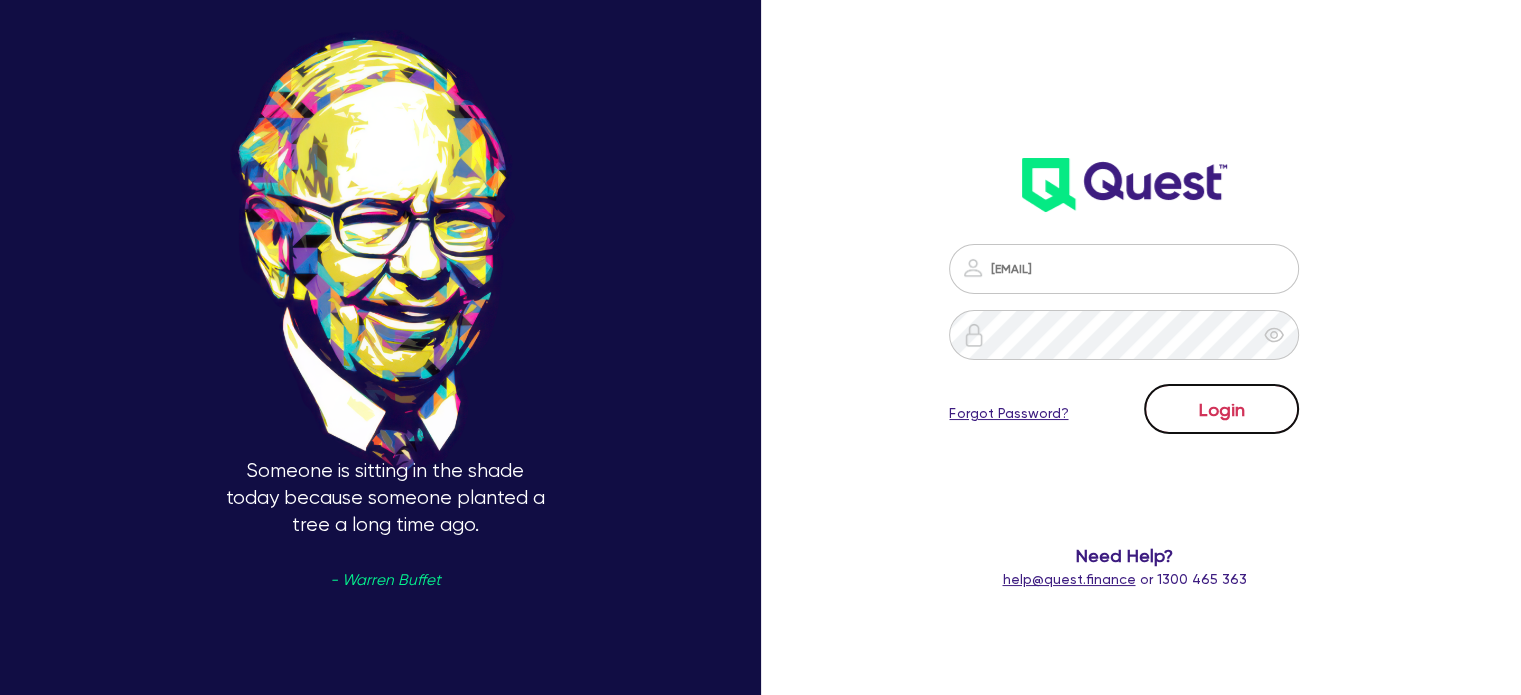 click on "Login" at bounding box center [1221, 409] 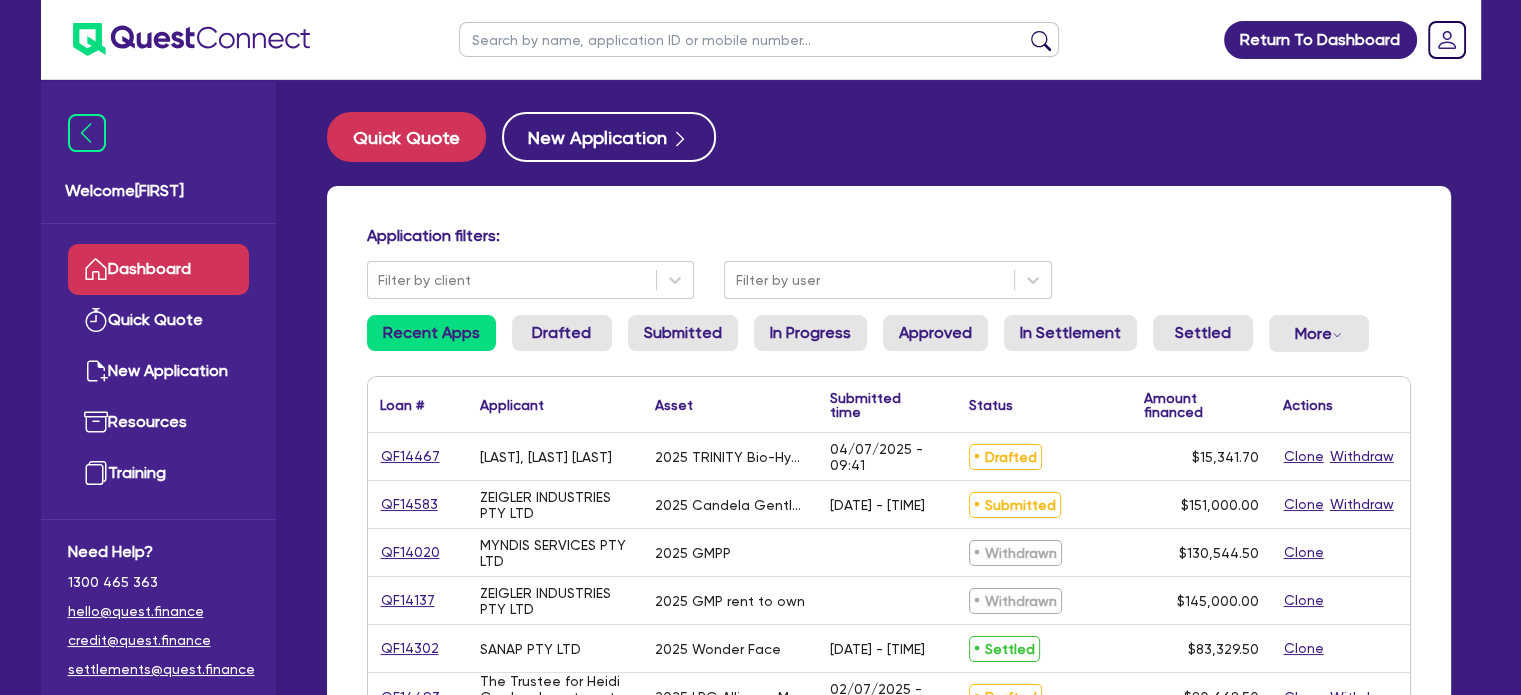 click at bounding box center [759, 39] 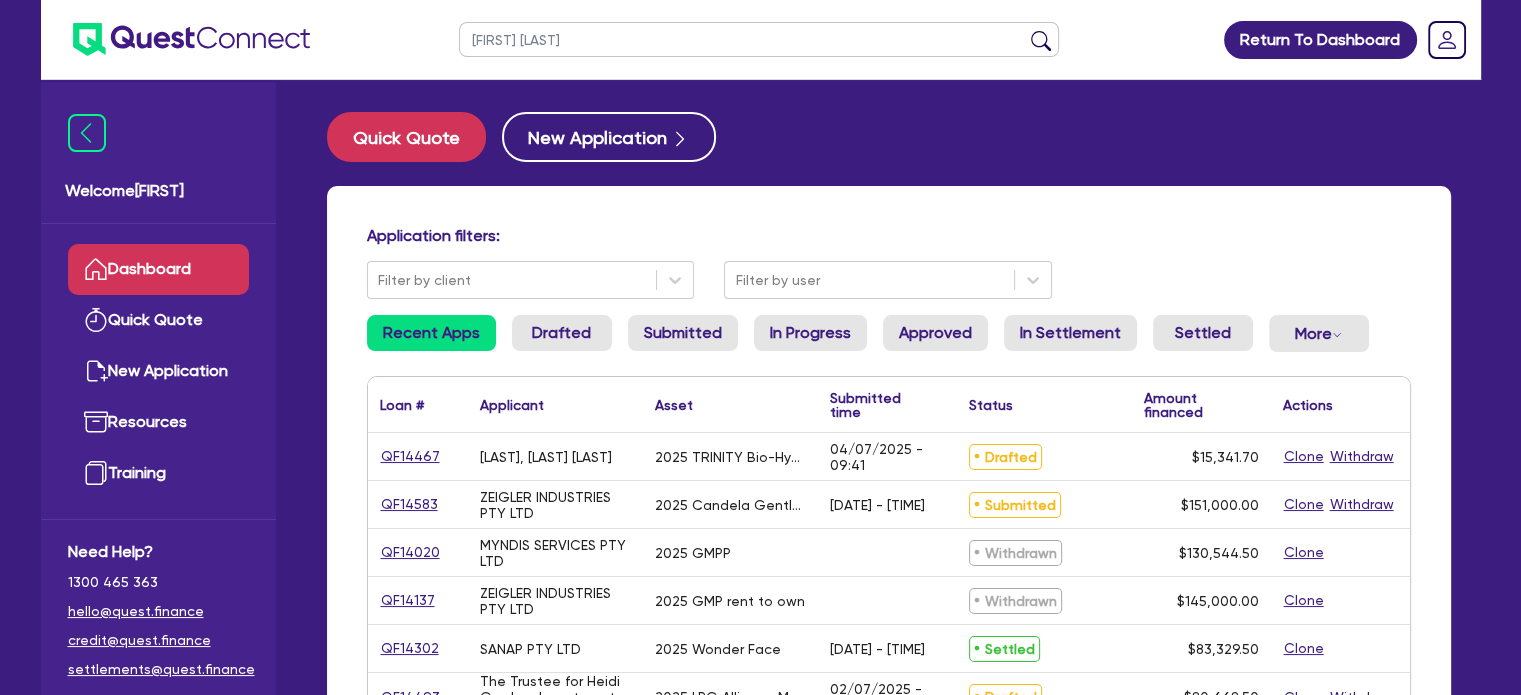 click at bounding box center [1041, 44] 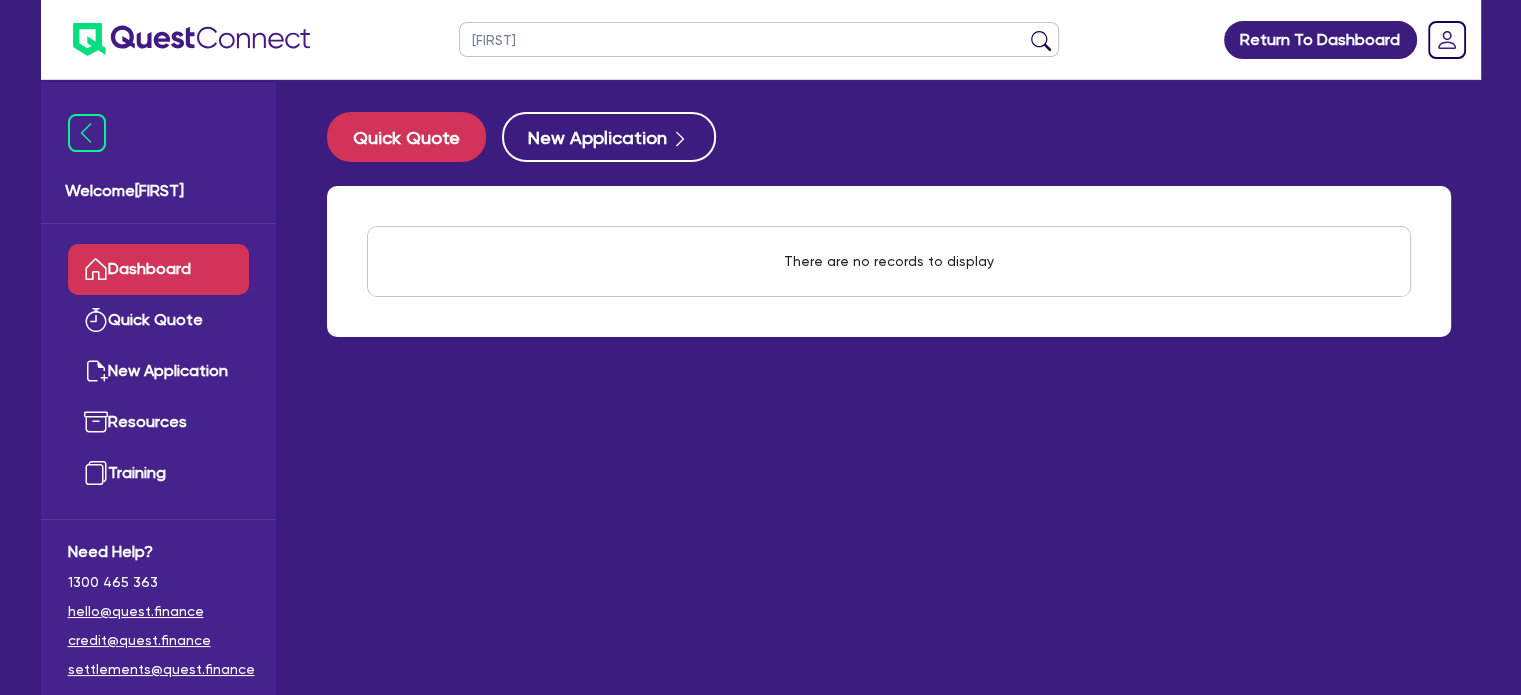 type on "[FIRST]" 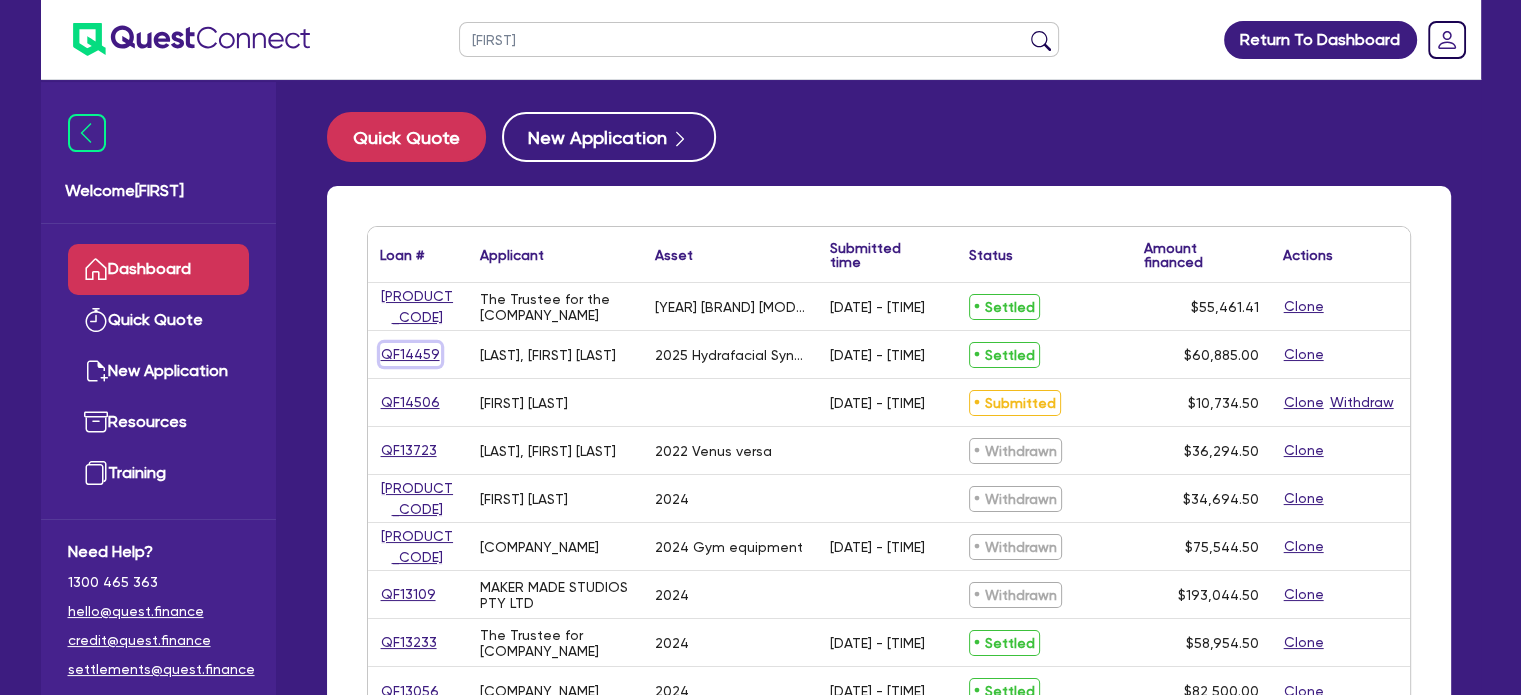click on "QF14459" at bounding box center [410, 354] 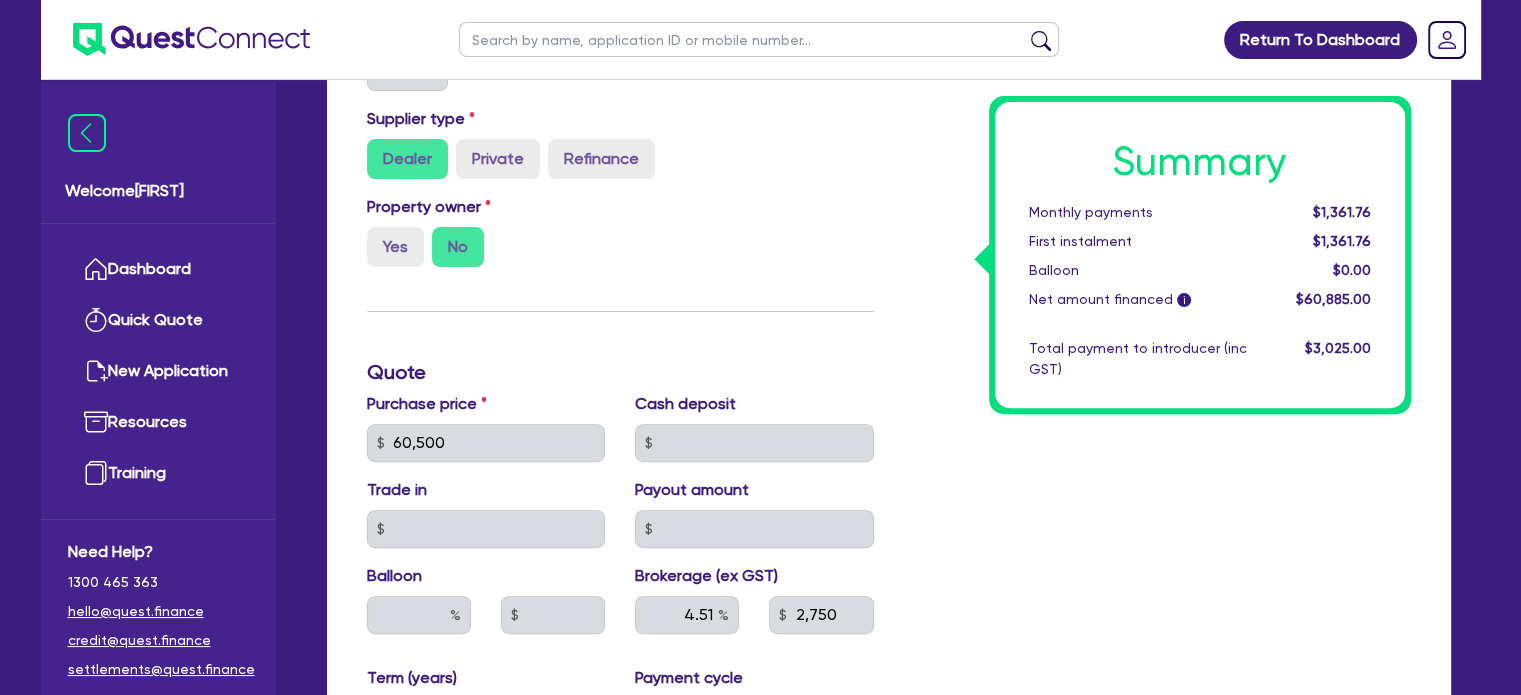 scroll, scrollTop: 619, scrollLeft: 0, axis: vertical 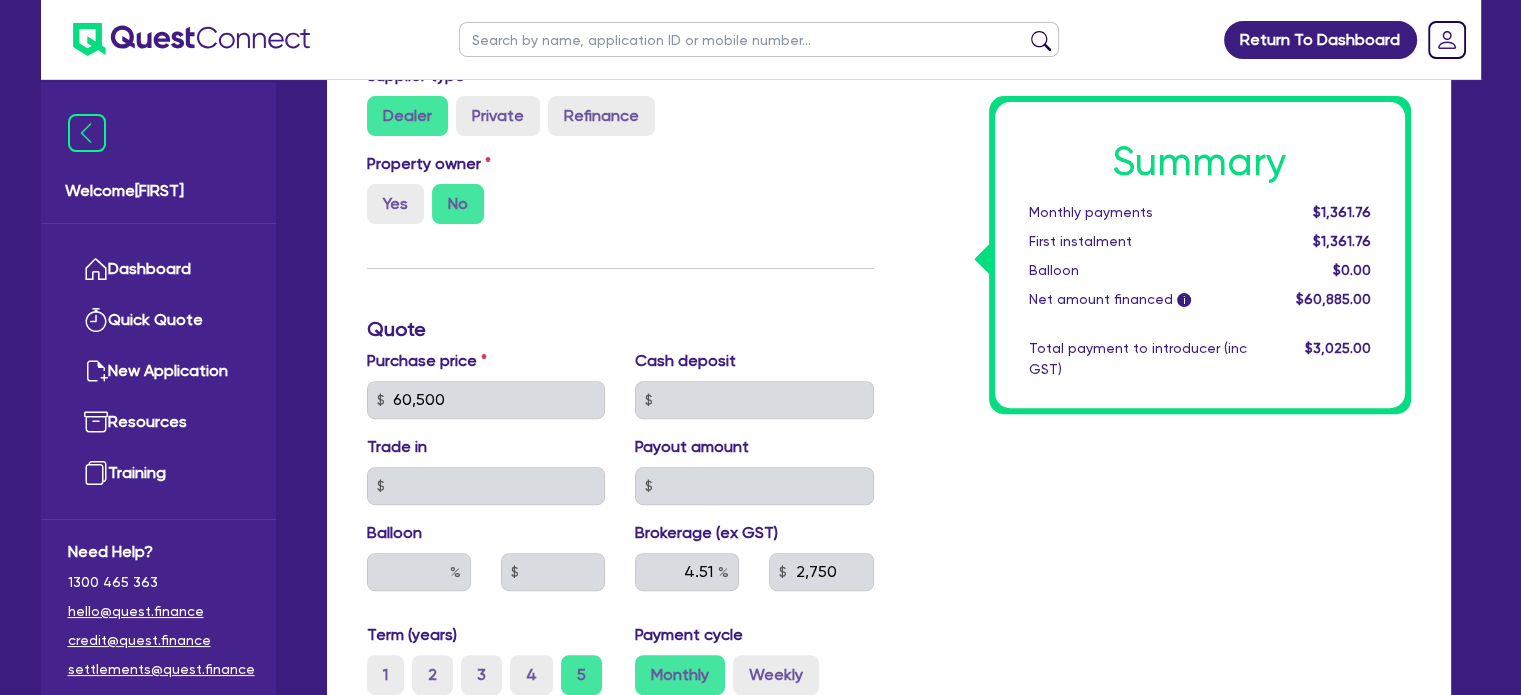 click at bounding box center (759, 39) 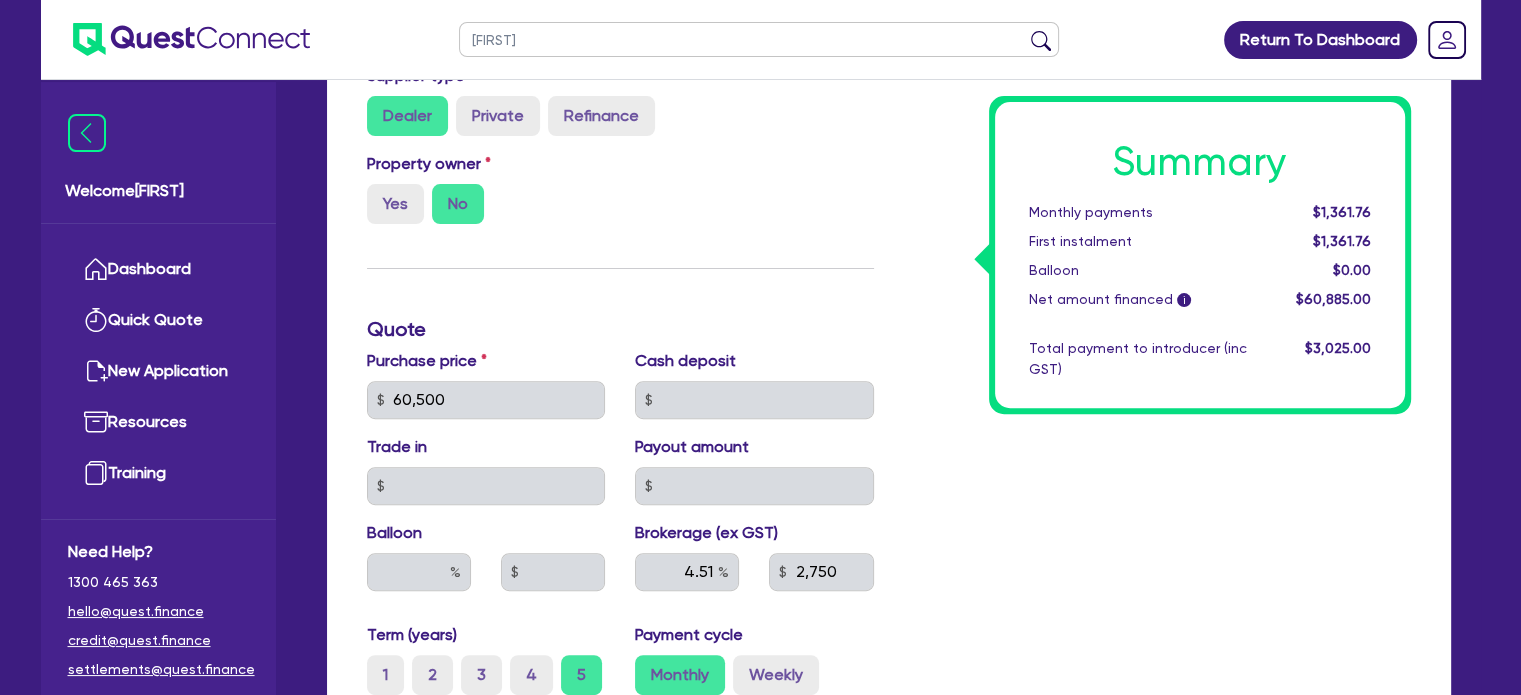 click at bounding box center (1041, 44) 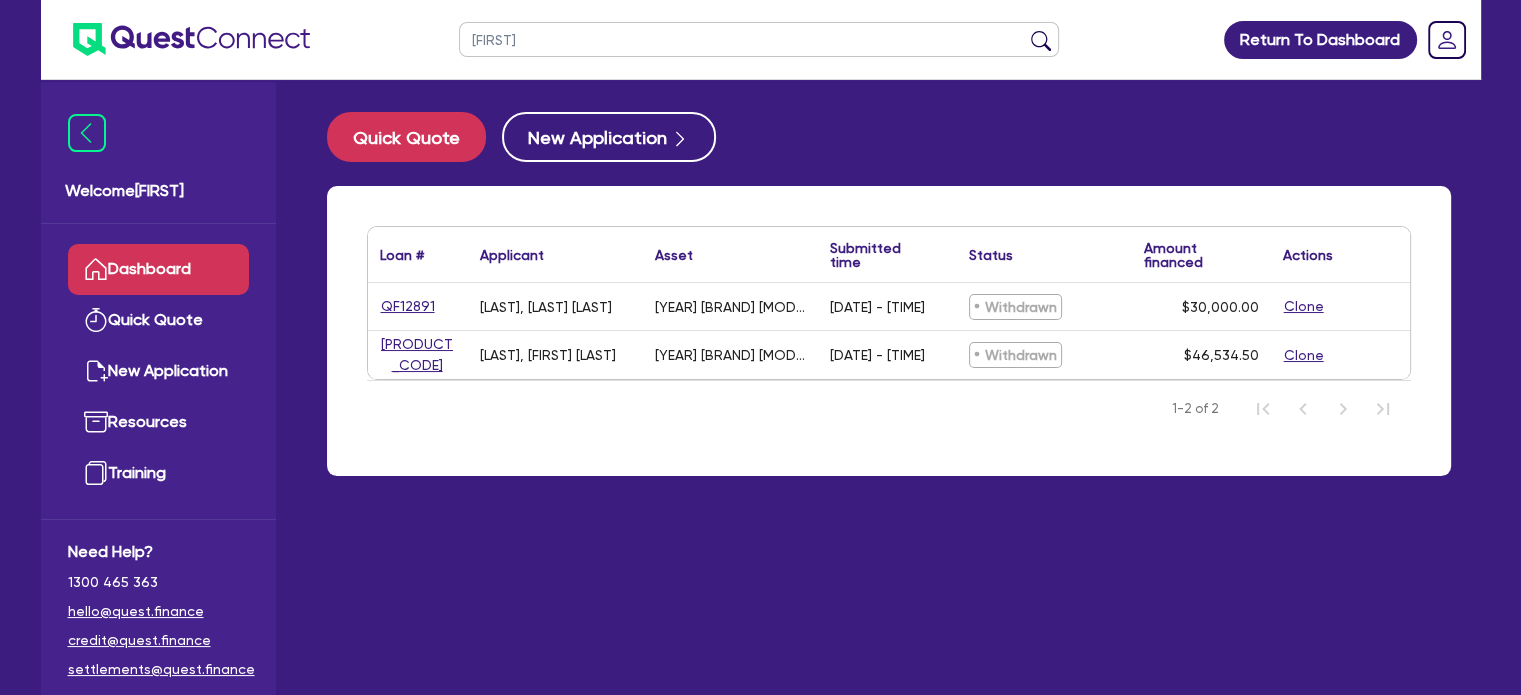 drag, startPoint x: 511, startPoint y: 44, endPoint x: 458, endPoint y: 31, distance: 54.571056 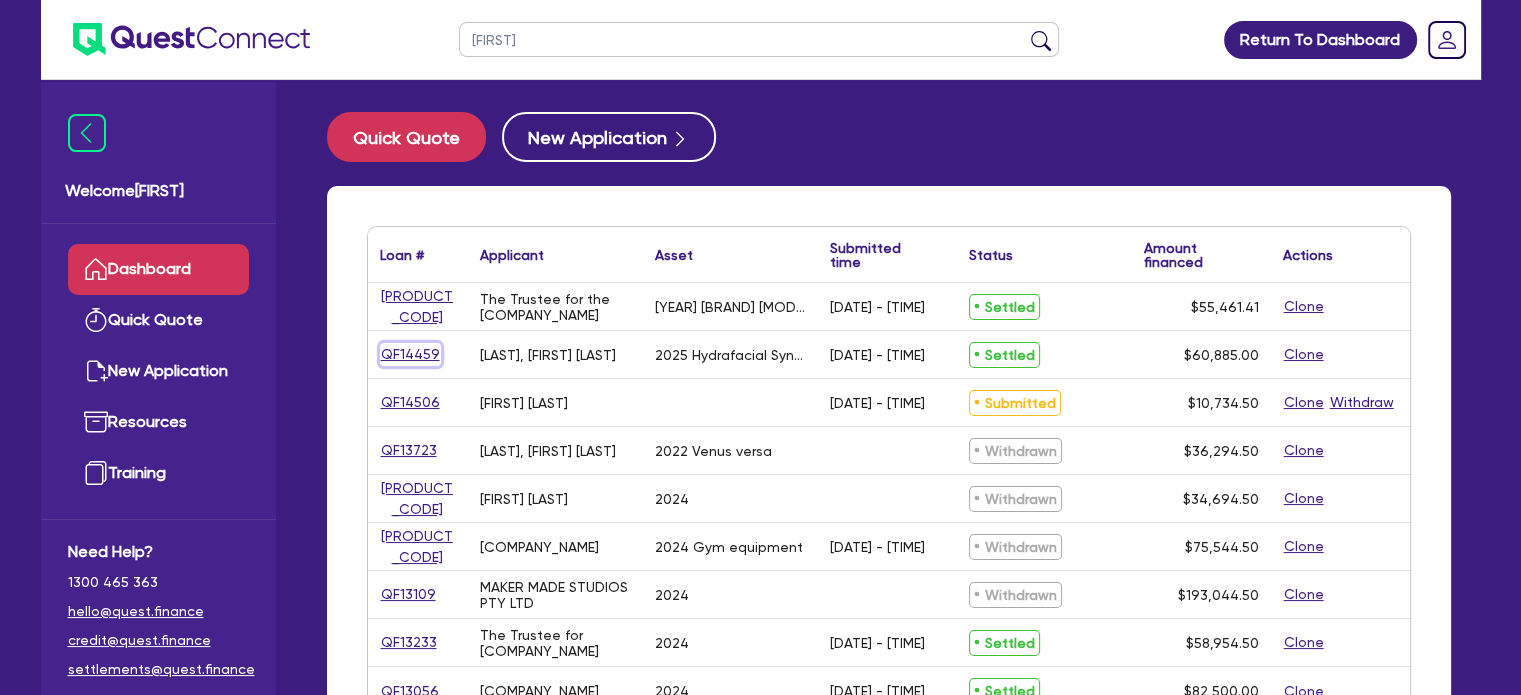 click on "QF14459" at bounding box center (410, 354) 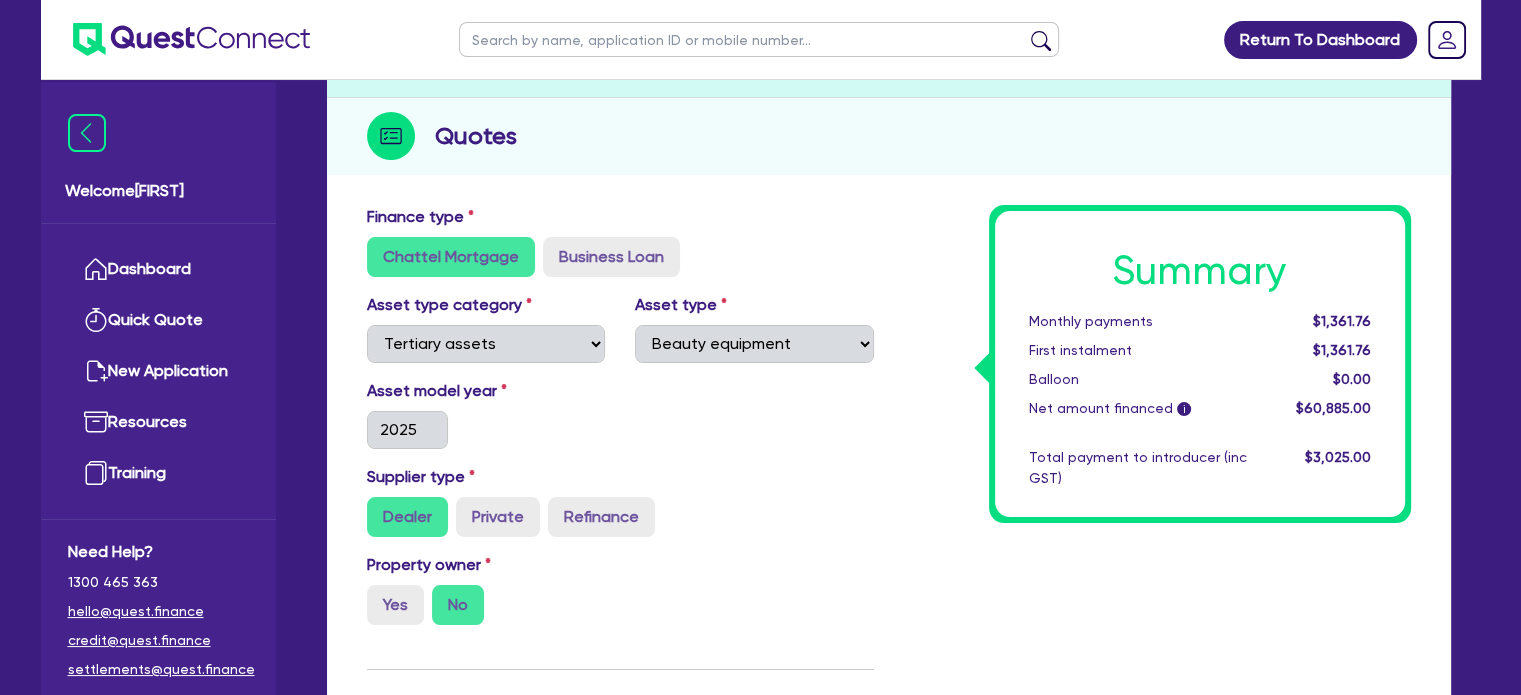 scroll, scrollTop: 0, scrollLeft: 0, axis: both 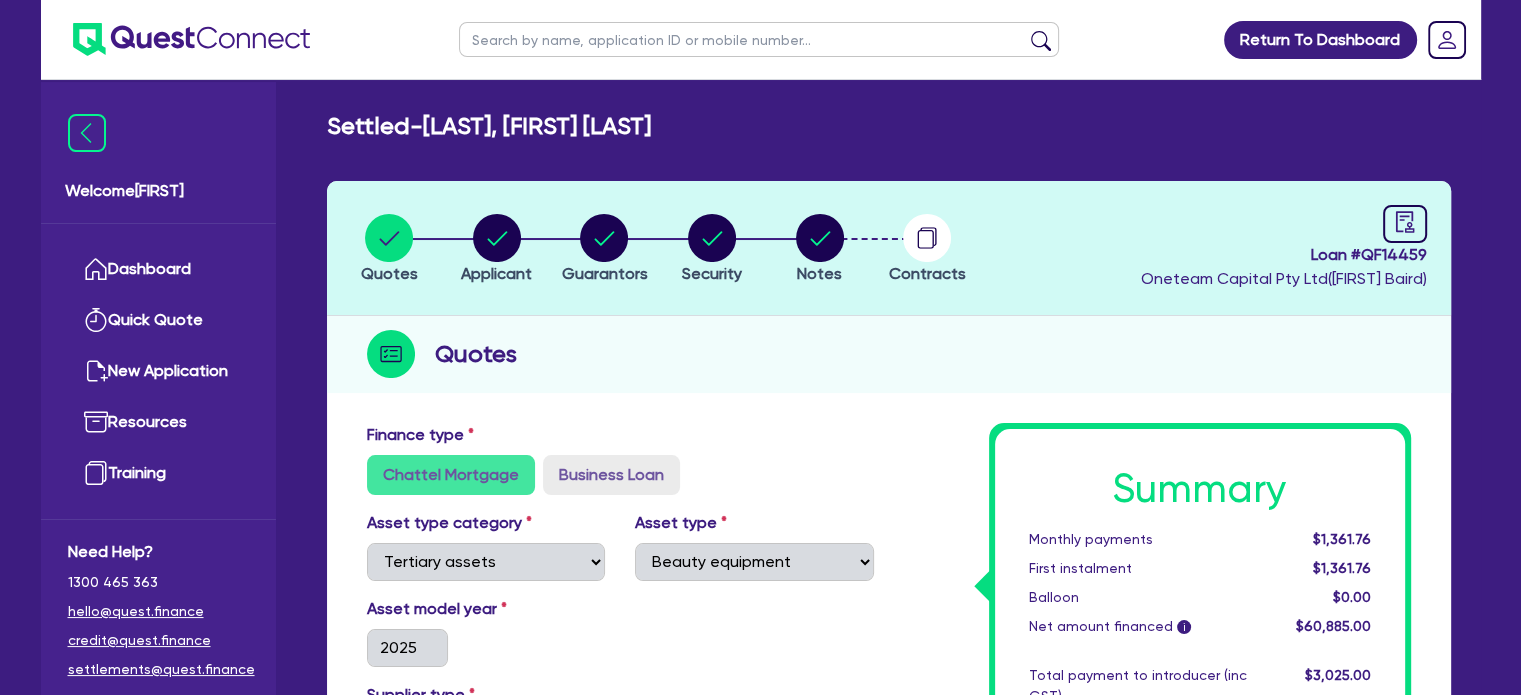 click at bounding box center [759, 39] 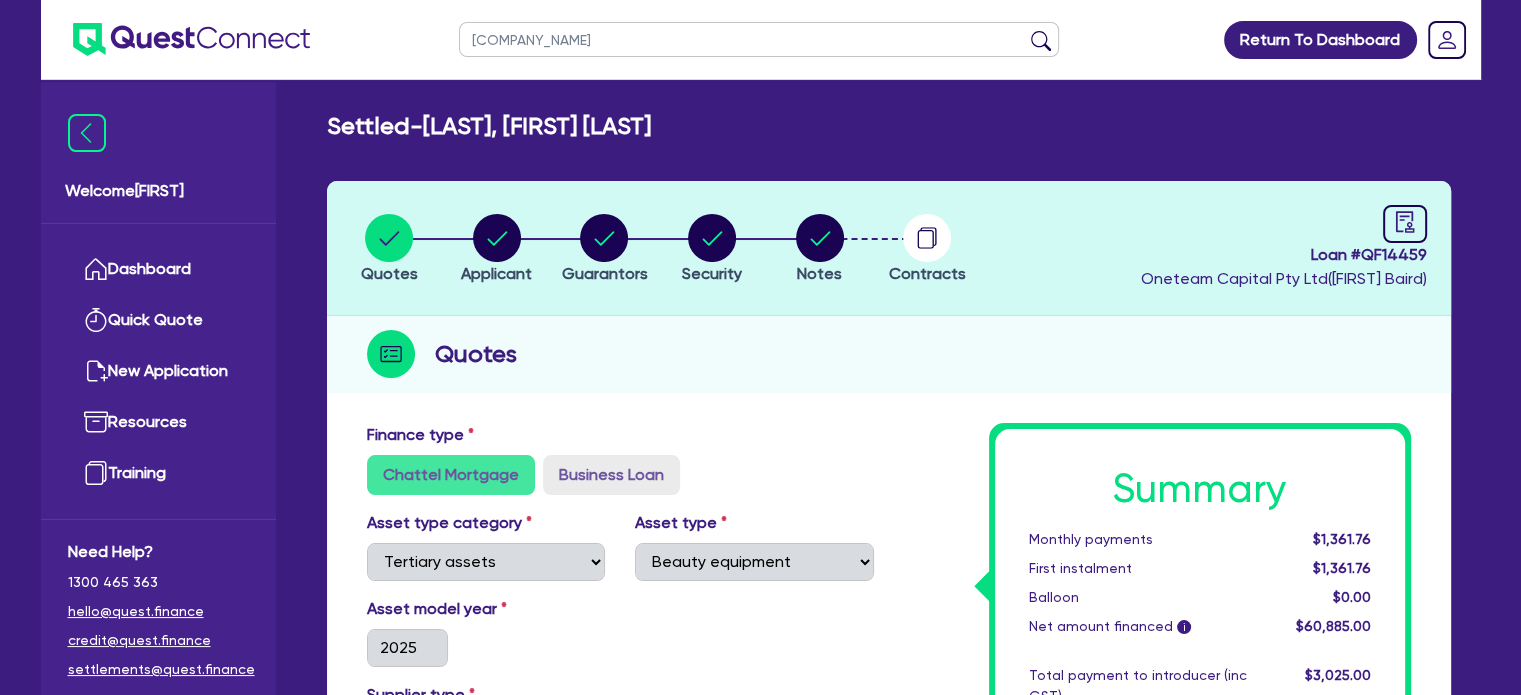 click at bounding box center (1041, 44) 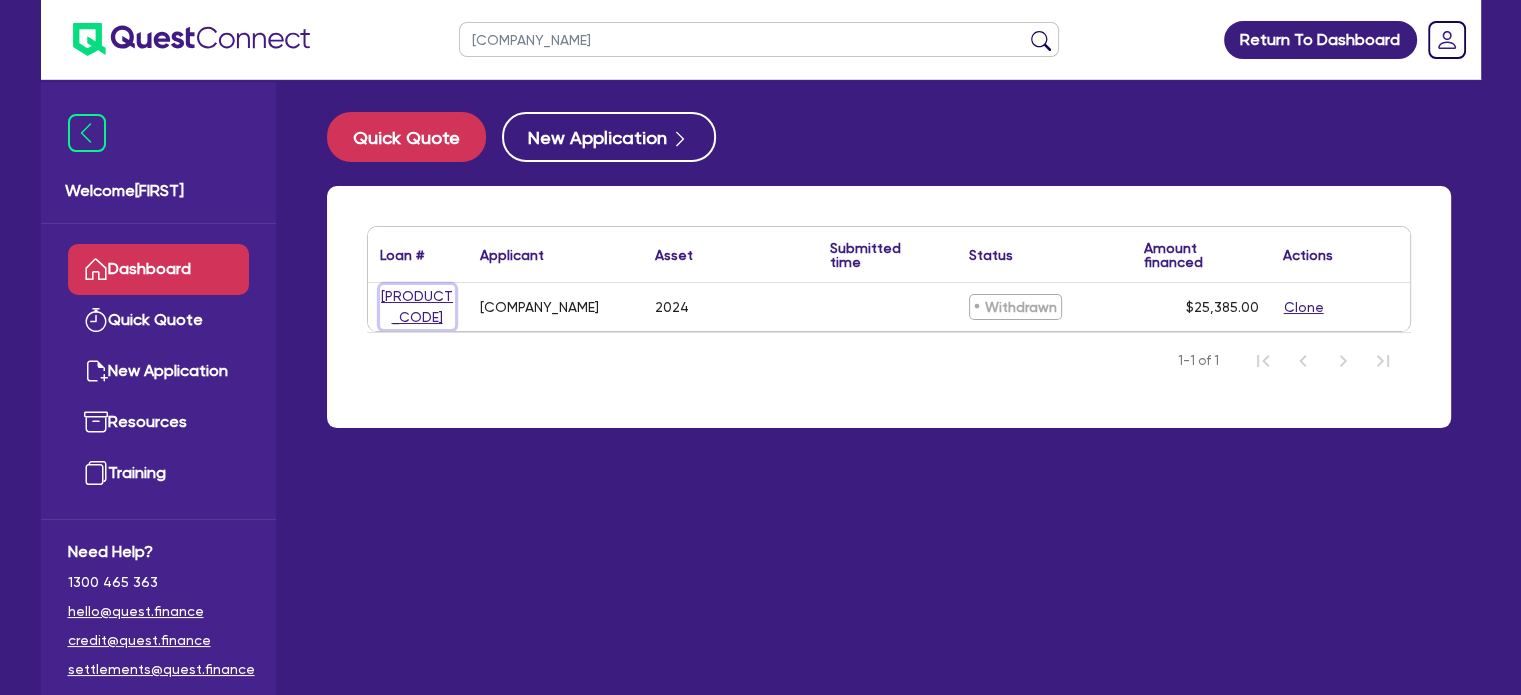 click on "[PRODUCT_CODE]" at bounding box center [417, 307] 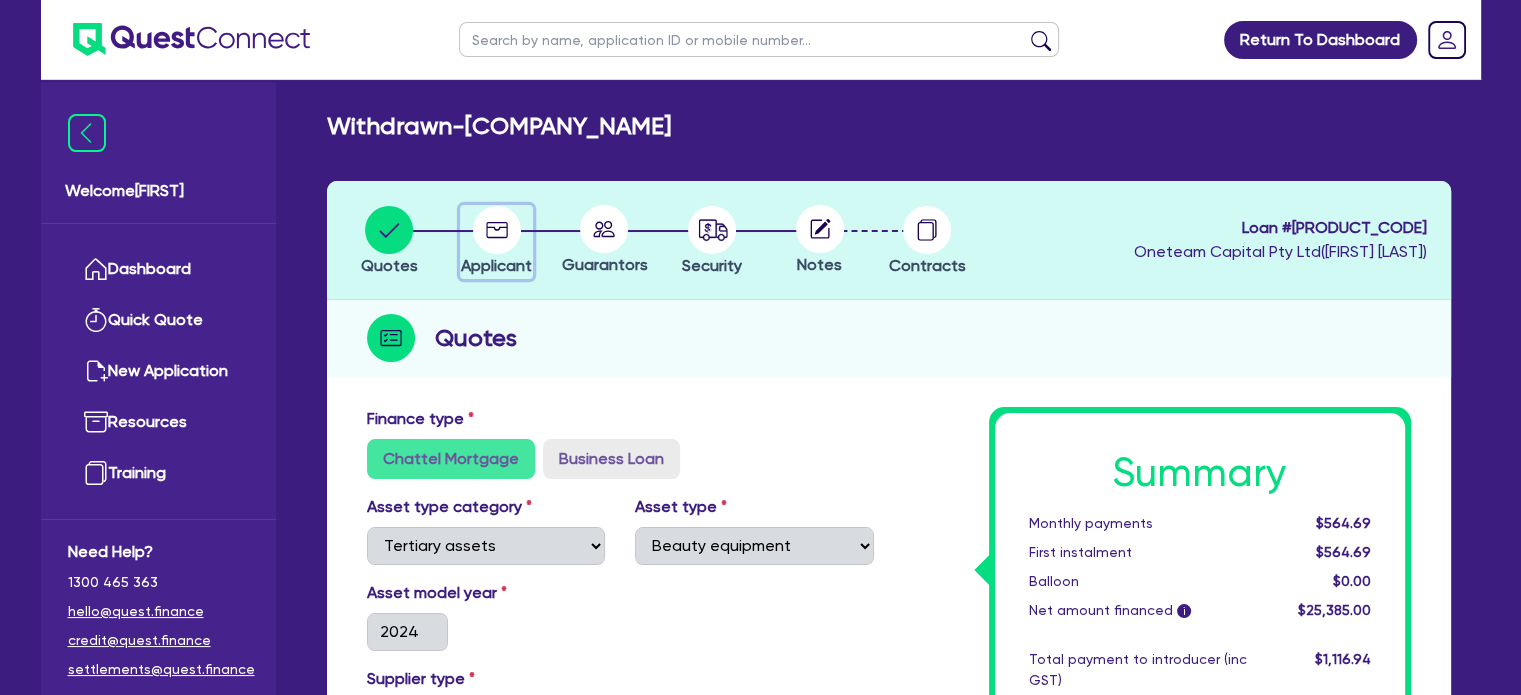 click at bounding box center (497, 230) 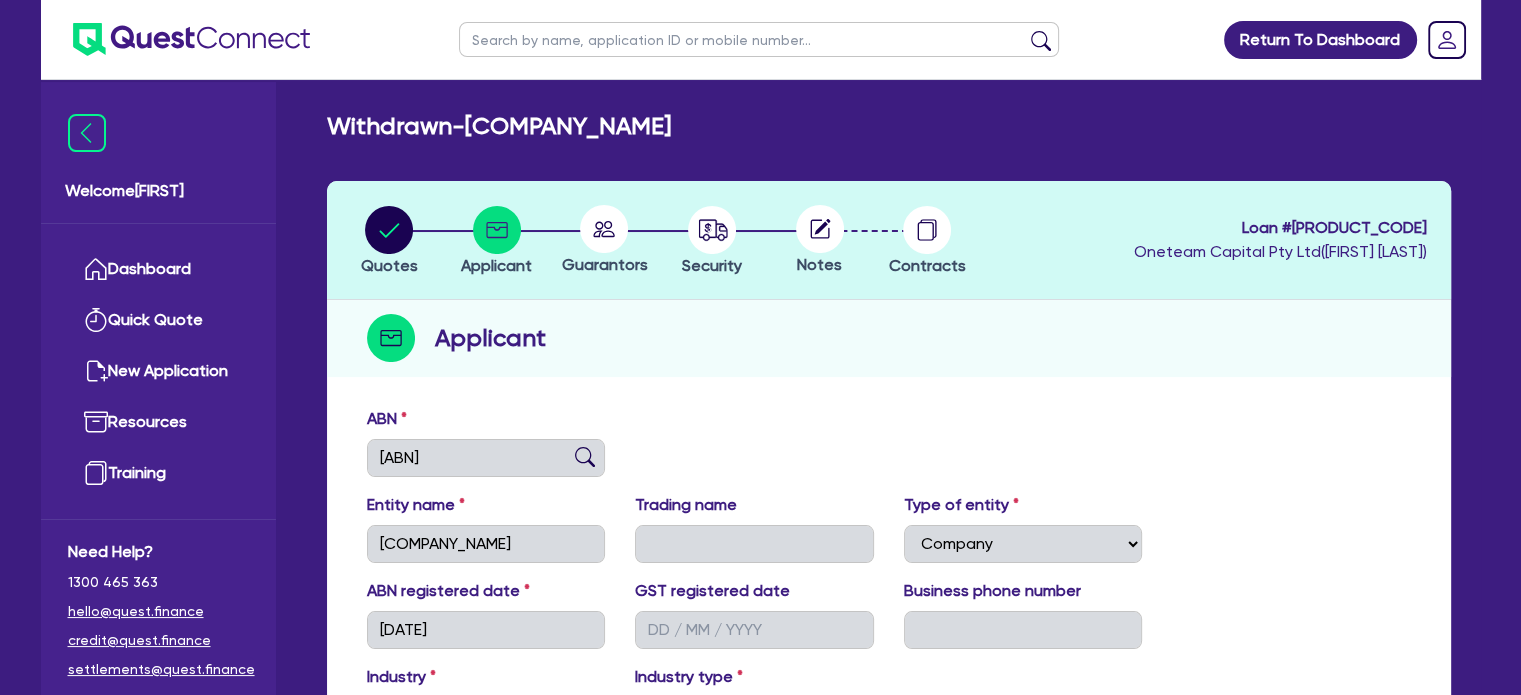 click at bounding box center (604, 229) 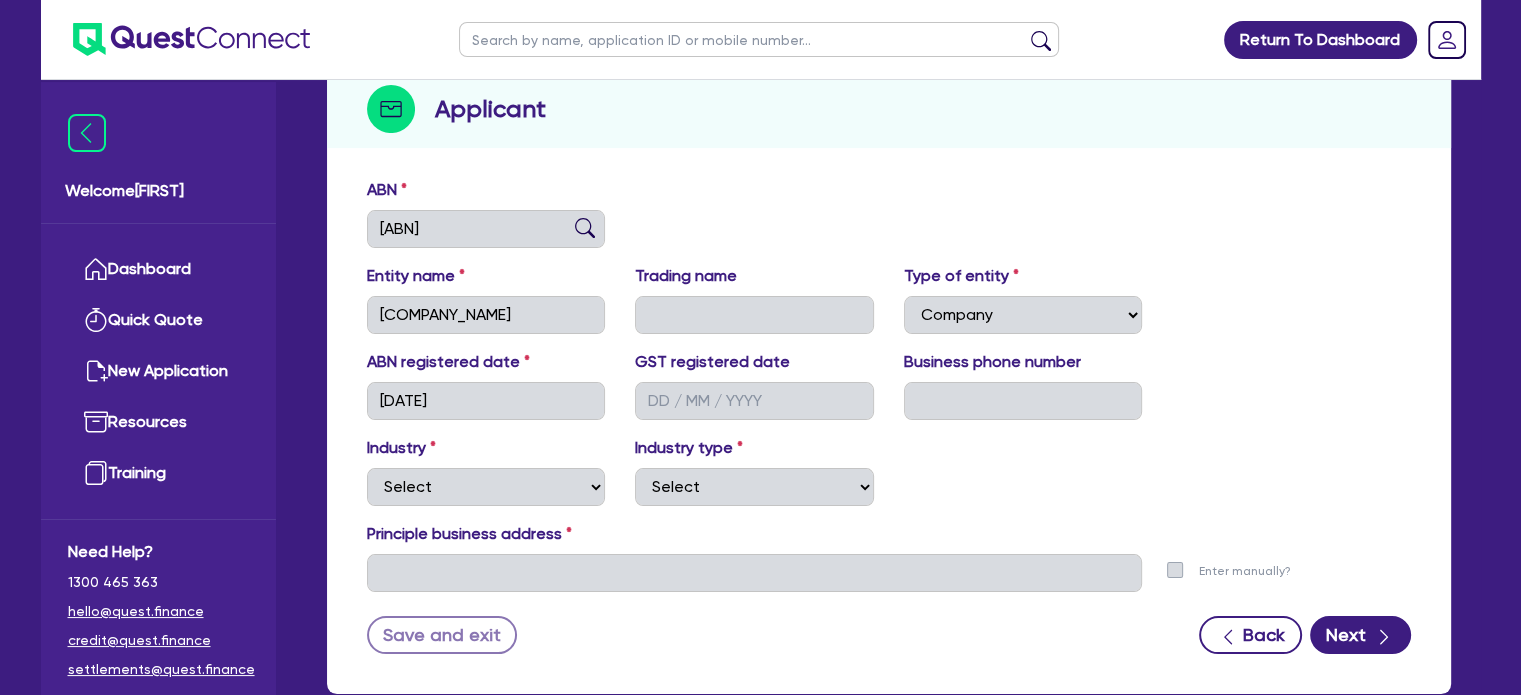 scroll, scrollTop: 0, scrollLeft: 0, axis: both 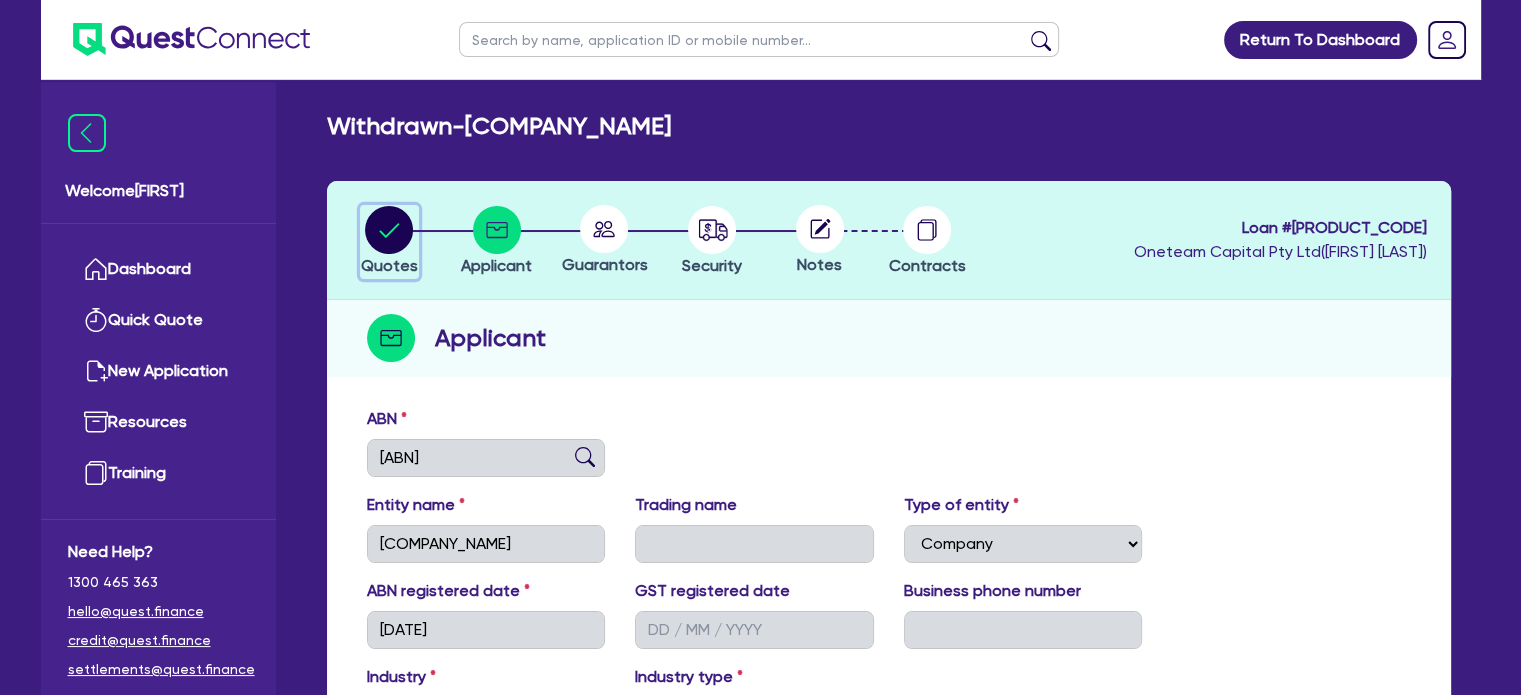 click at bounding box center [389, 230] 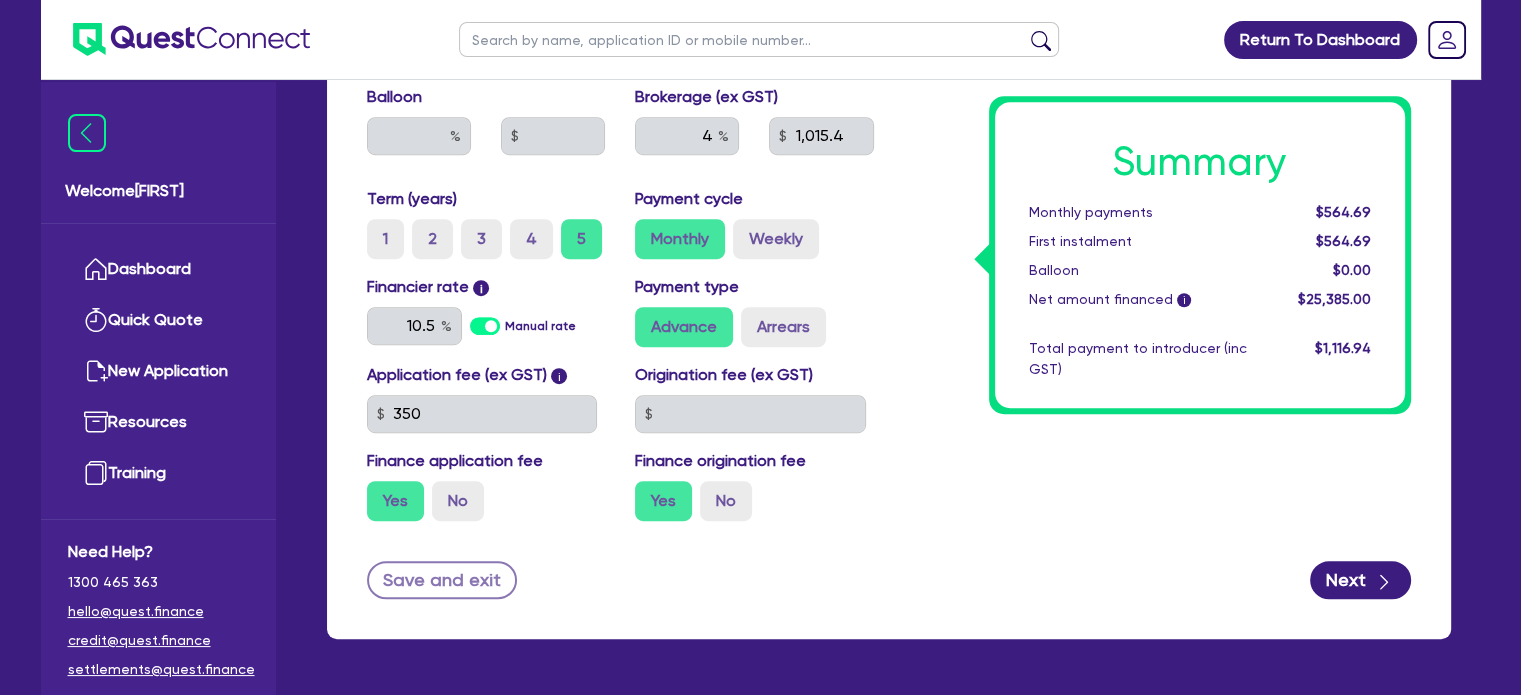 scroll, scrollTop: 1104, scrollLeft: 0, axis: vertical 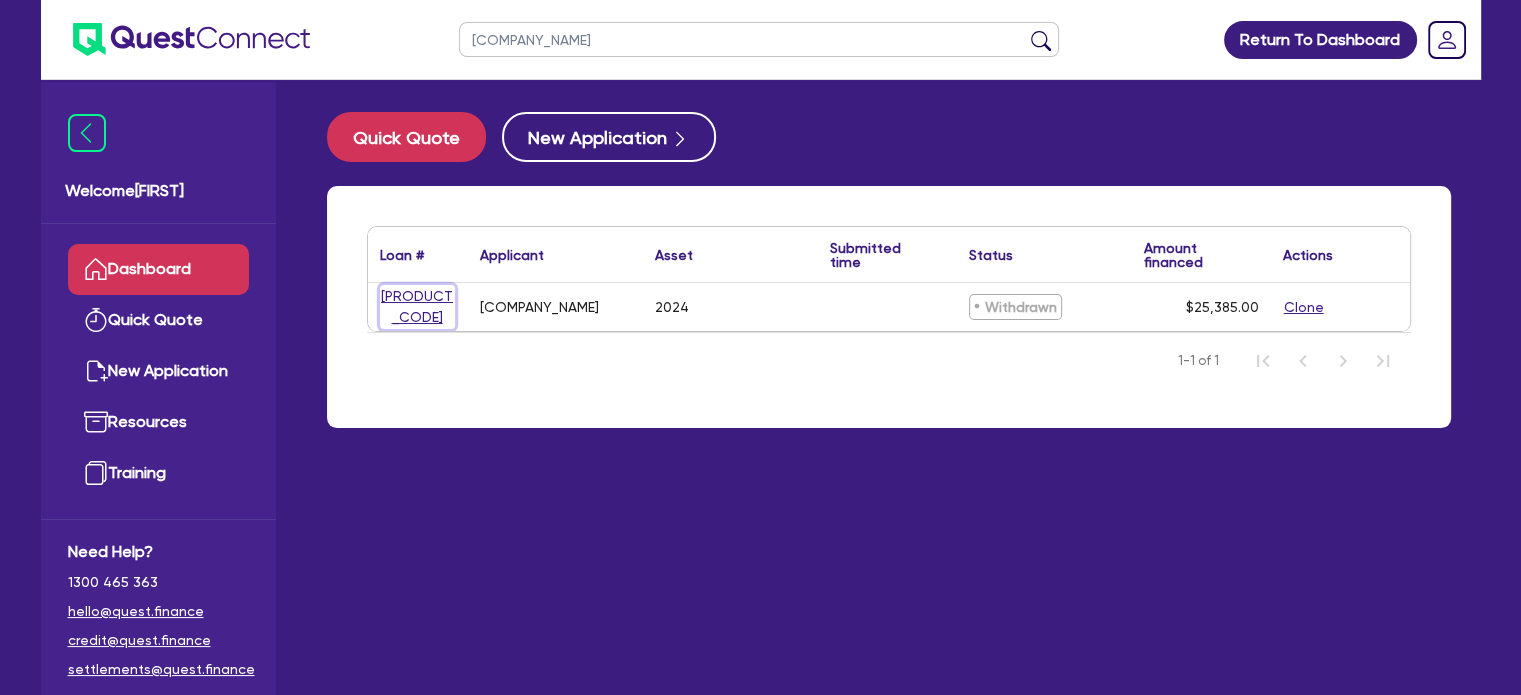 click on "[PRODUCT_CODE]" at bounding box center [417, 307] 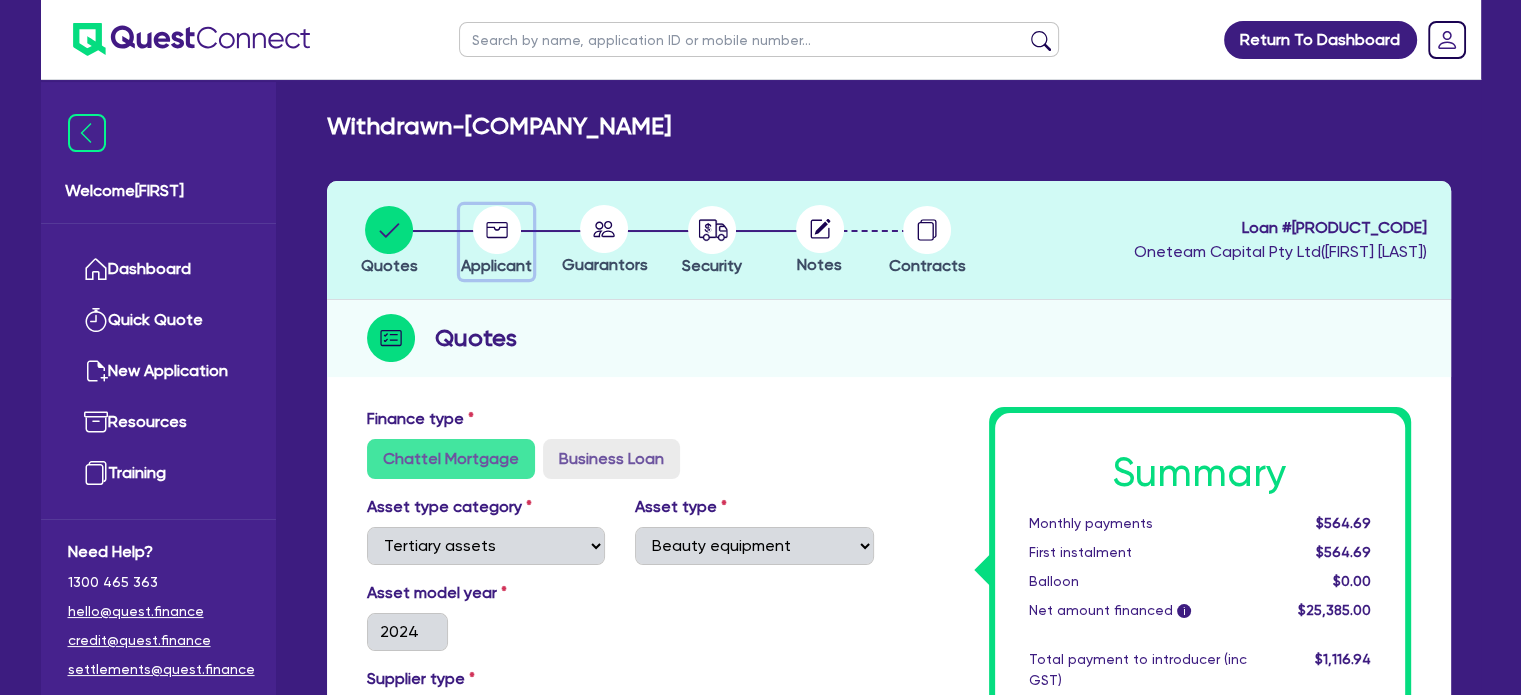click at bounding box center (497, 230) 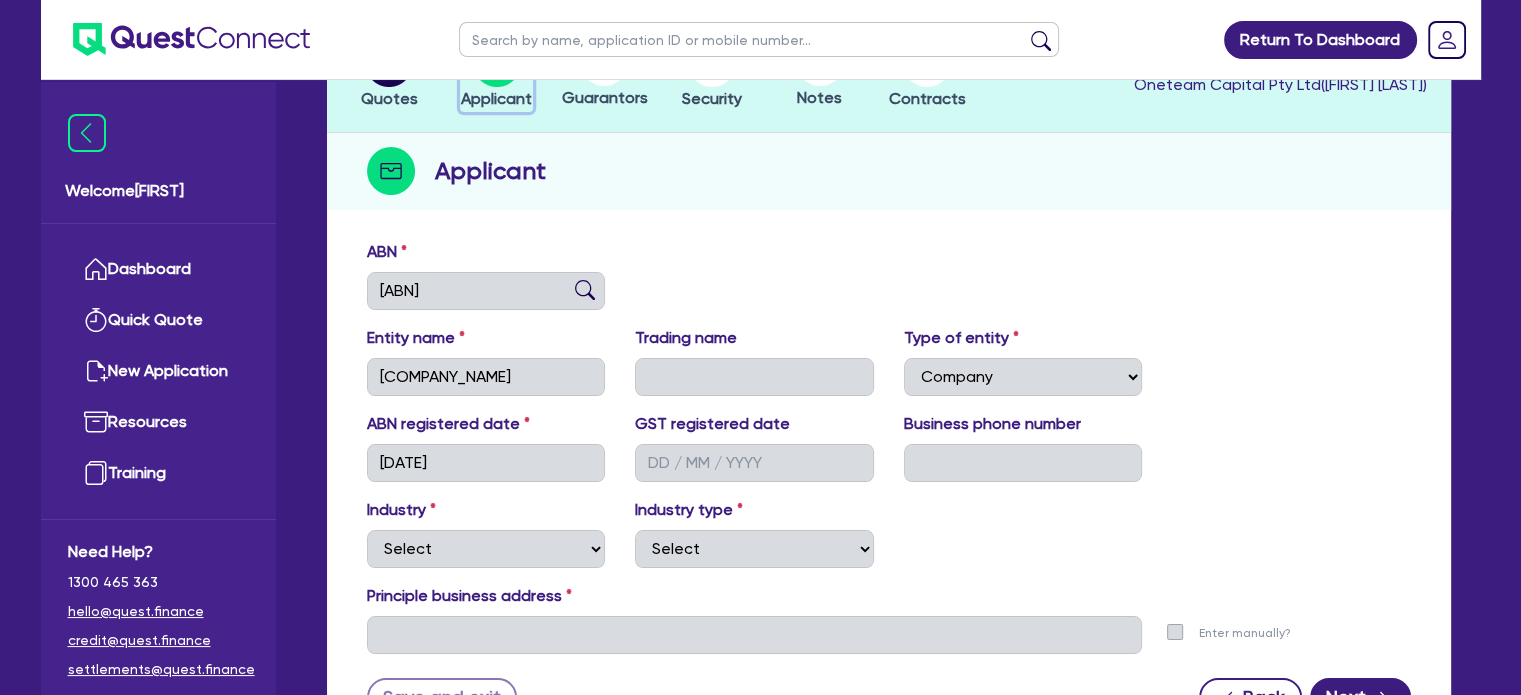 scroll, scrollTop: 168, scrollLeft: 0, axis: vertical 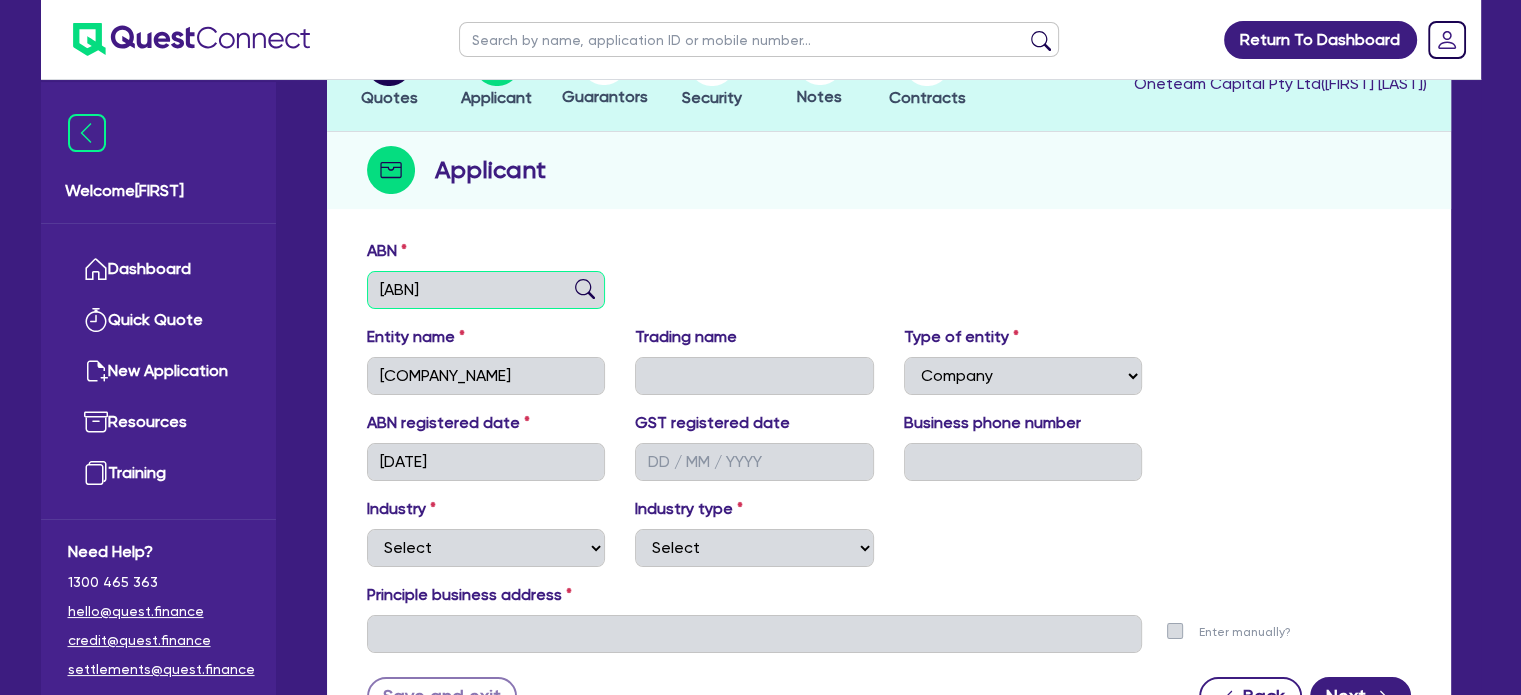 drag, startPoint x: 501, startPoint y: 292, endPoint x: 341, endPoint y: 275, distance: 160.90059 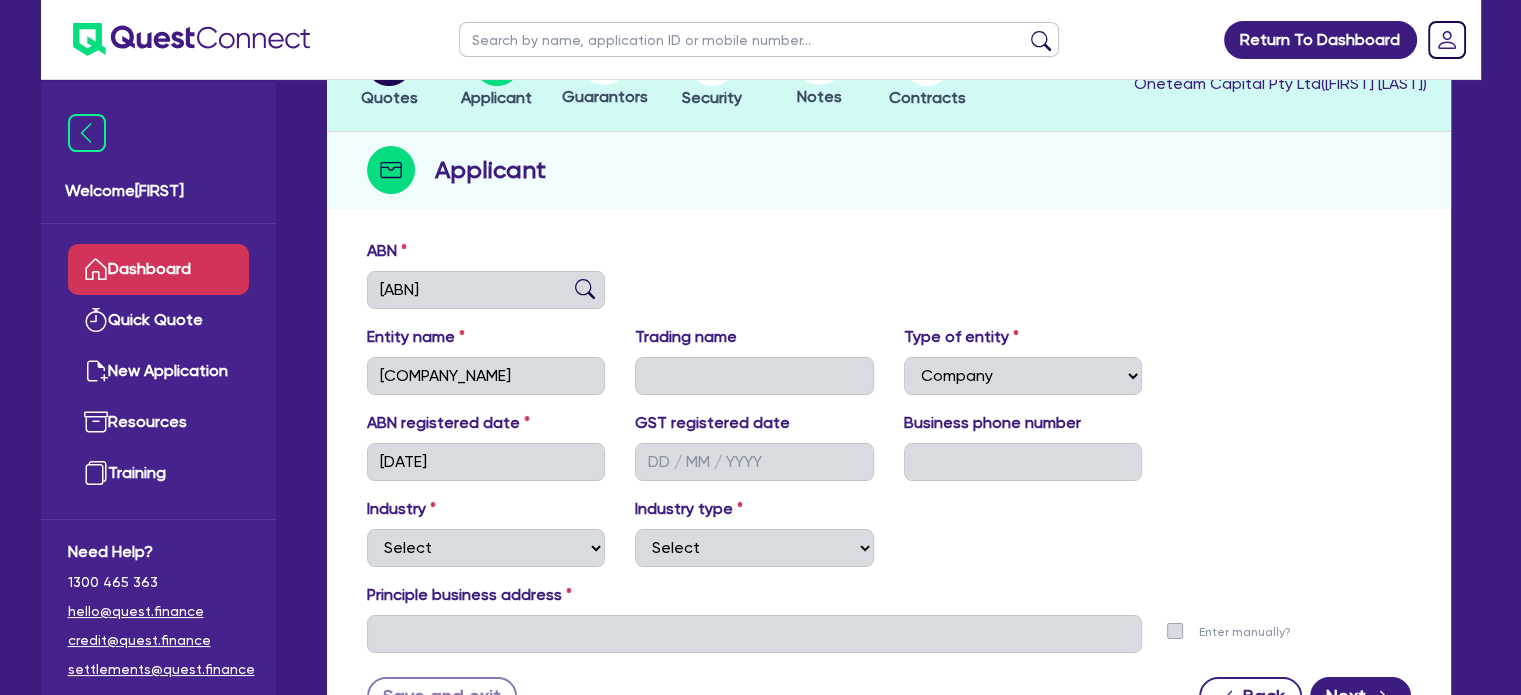 click on "Dashboard" at bounding box center [158, 269] 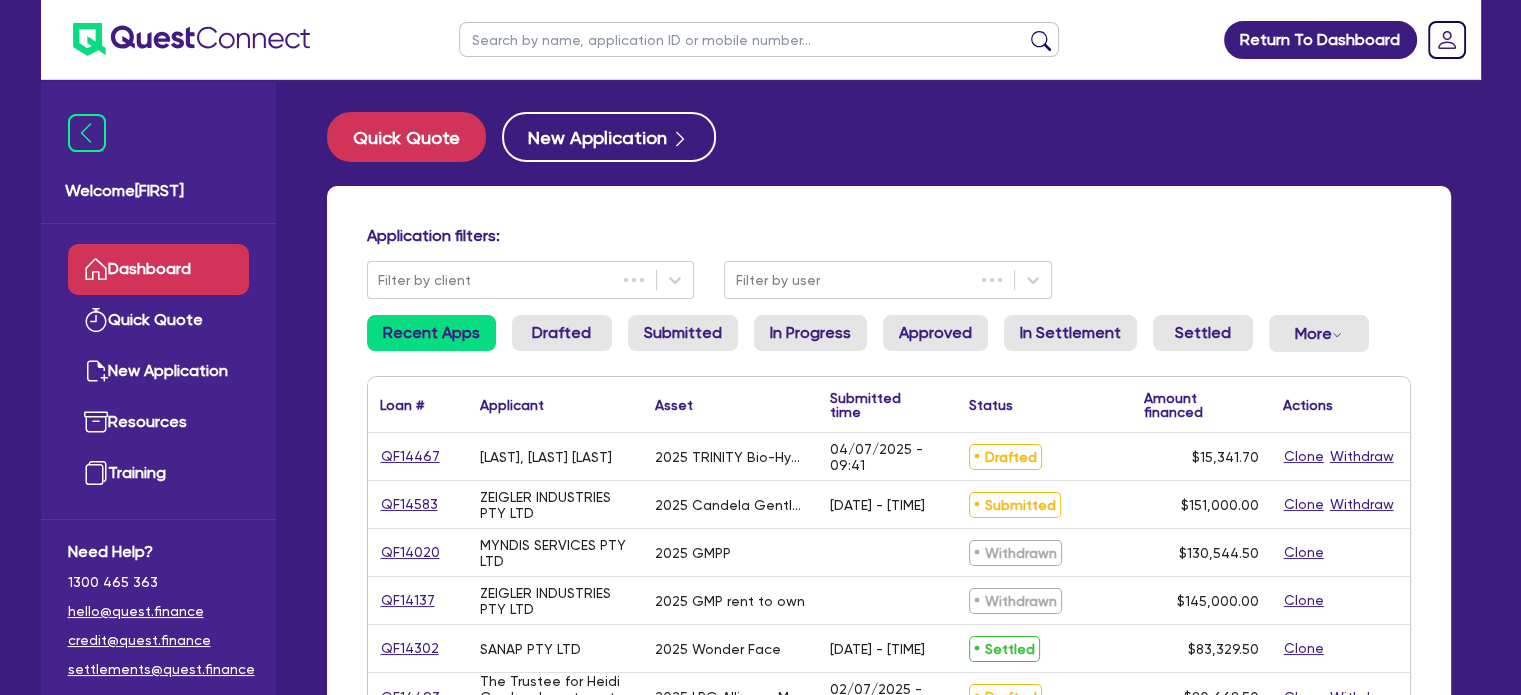 click at bounding box center (759, 39) 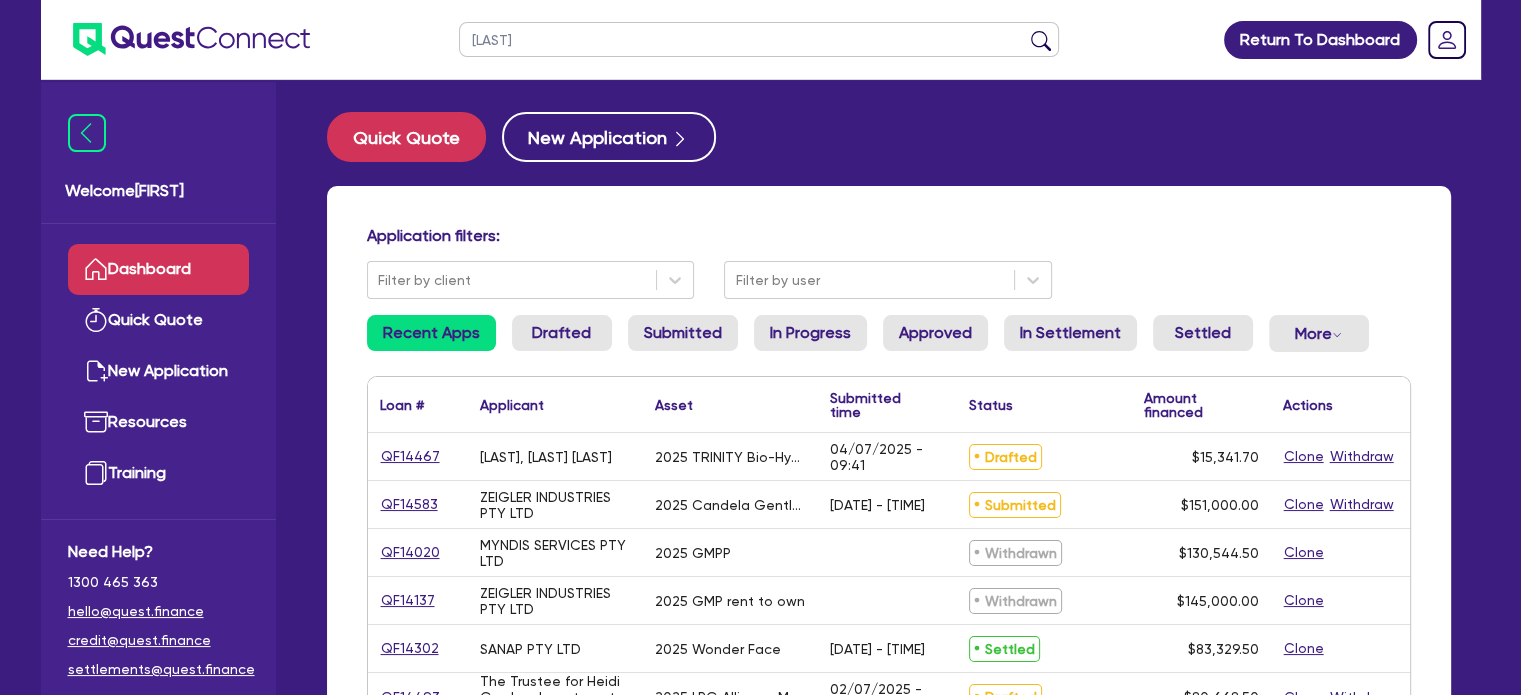 drag, startPoint x: 524, startPoint y: 43, endPoint x: 356, endPoint y: 11, distance: 171.02046 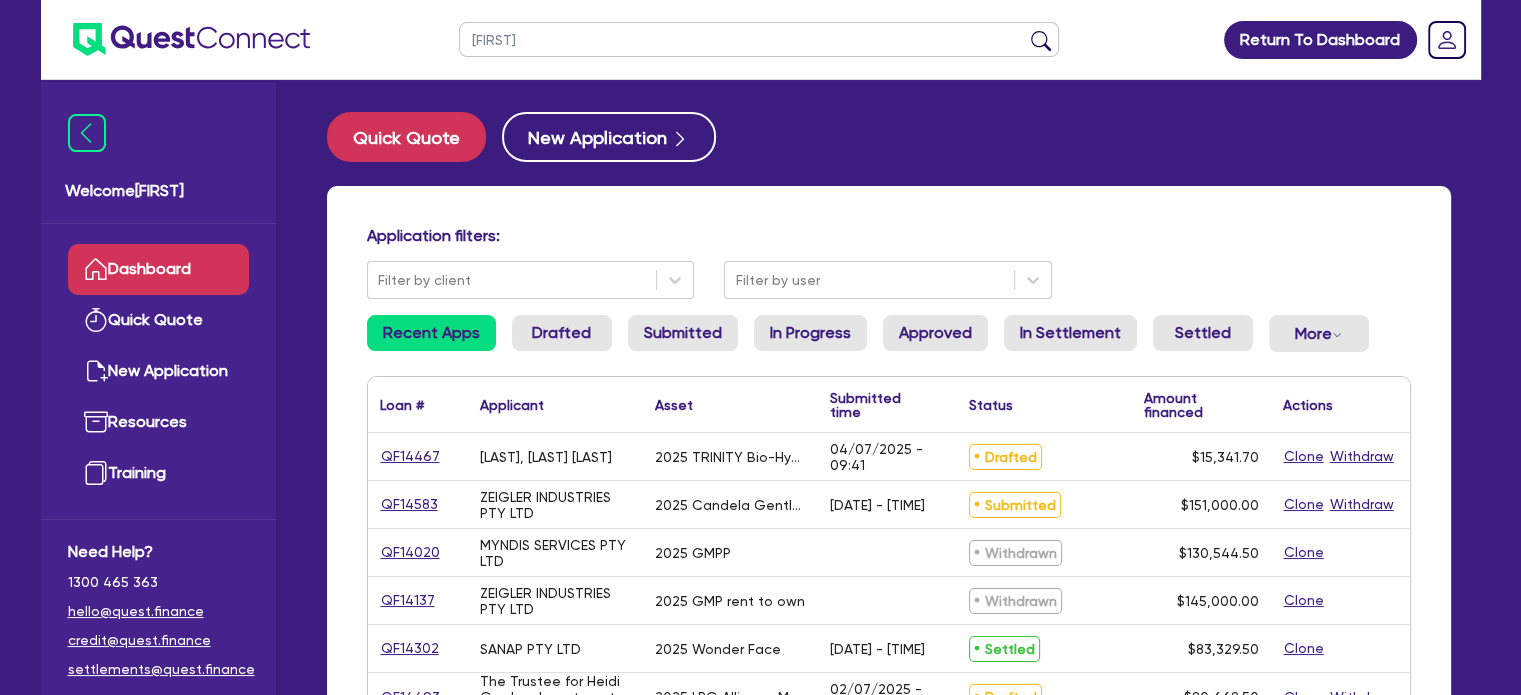 click at bounding box center (1041, 44) 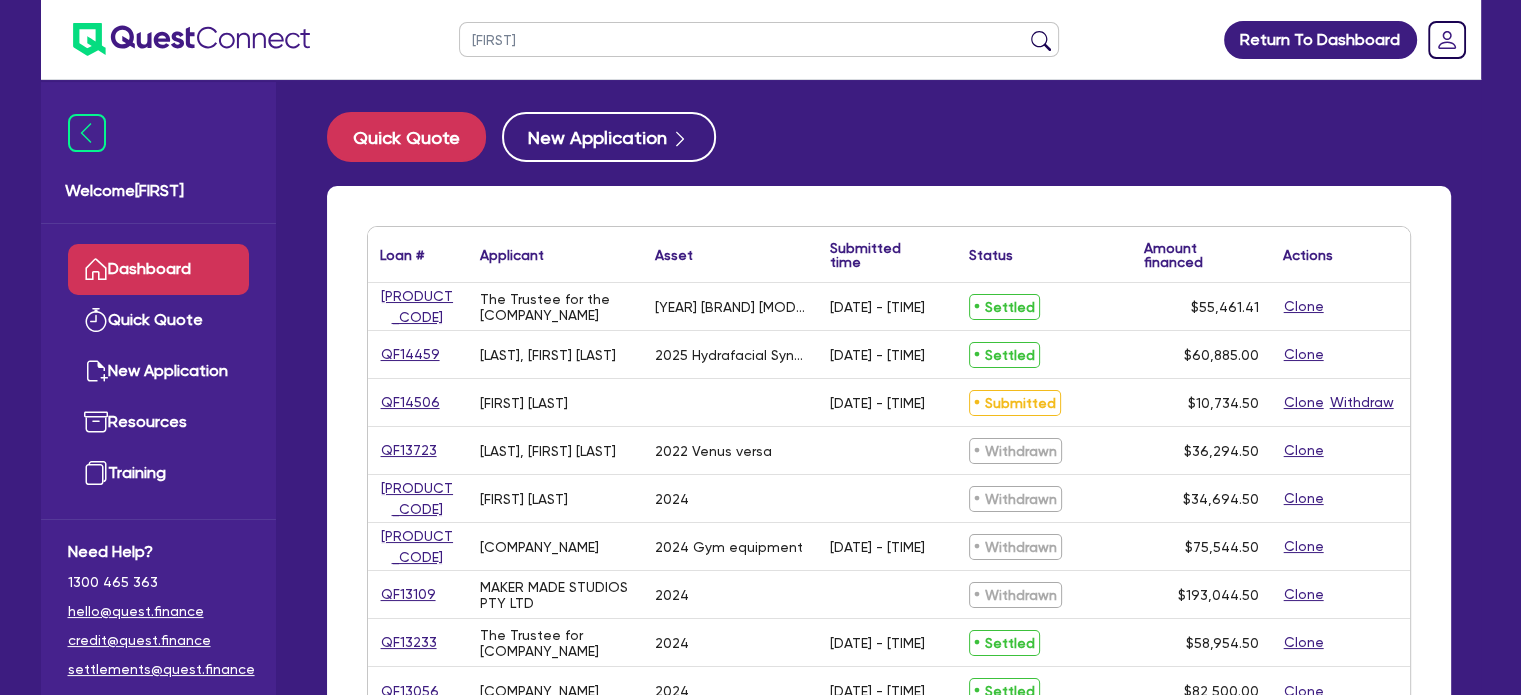 drag, startPoint x: 599, startPoint y: 48, endPoint x: 388, endPoint y: 26, distance: 212.14381 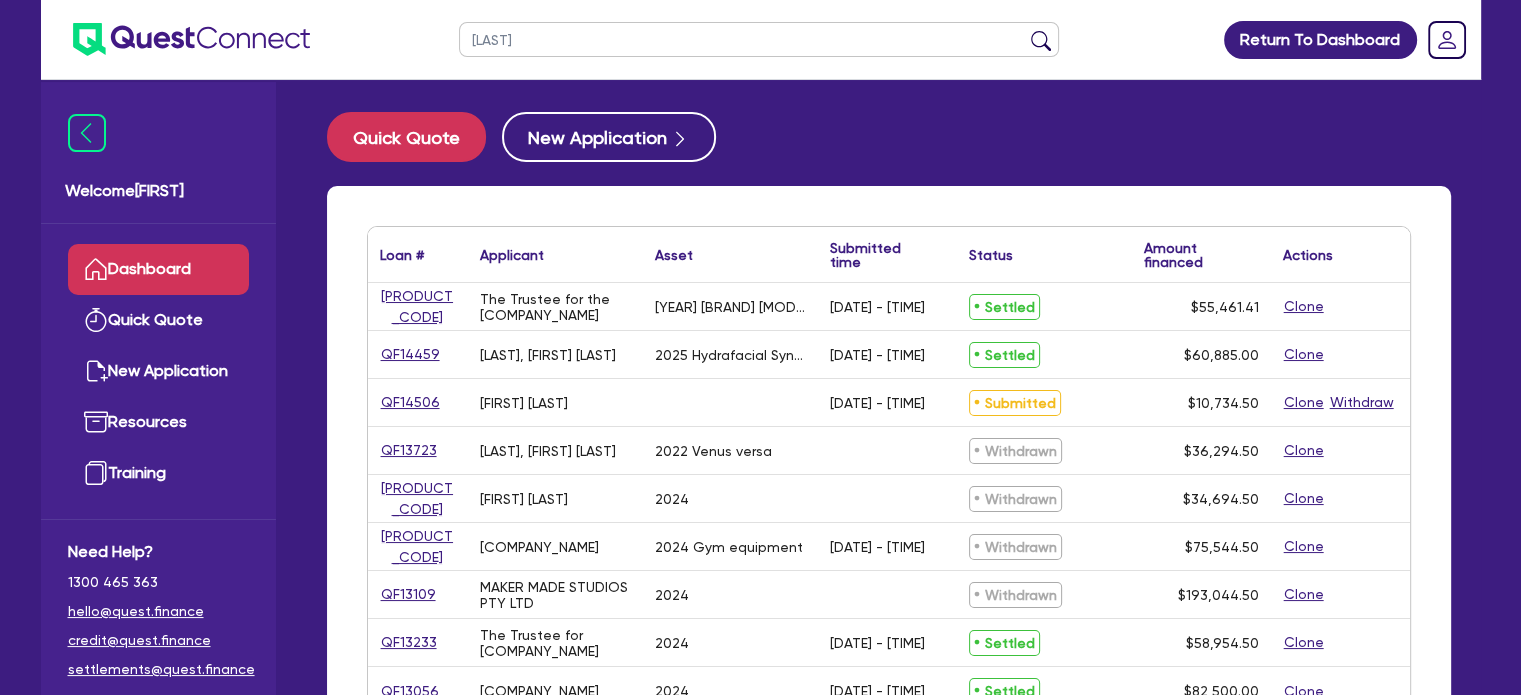 type on "[LAST]" 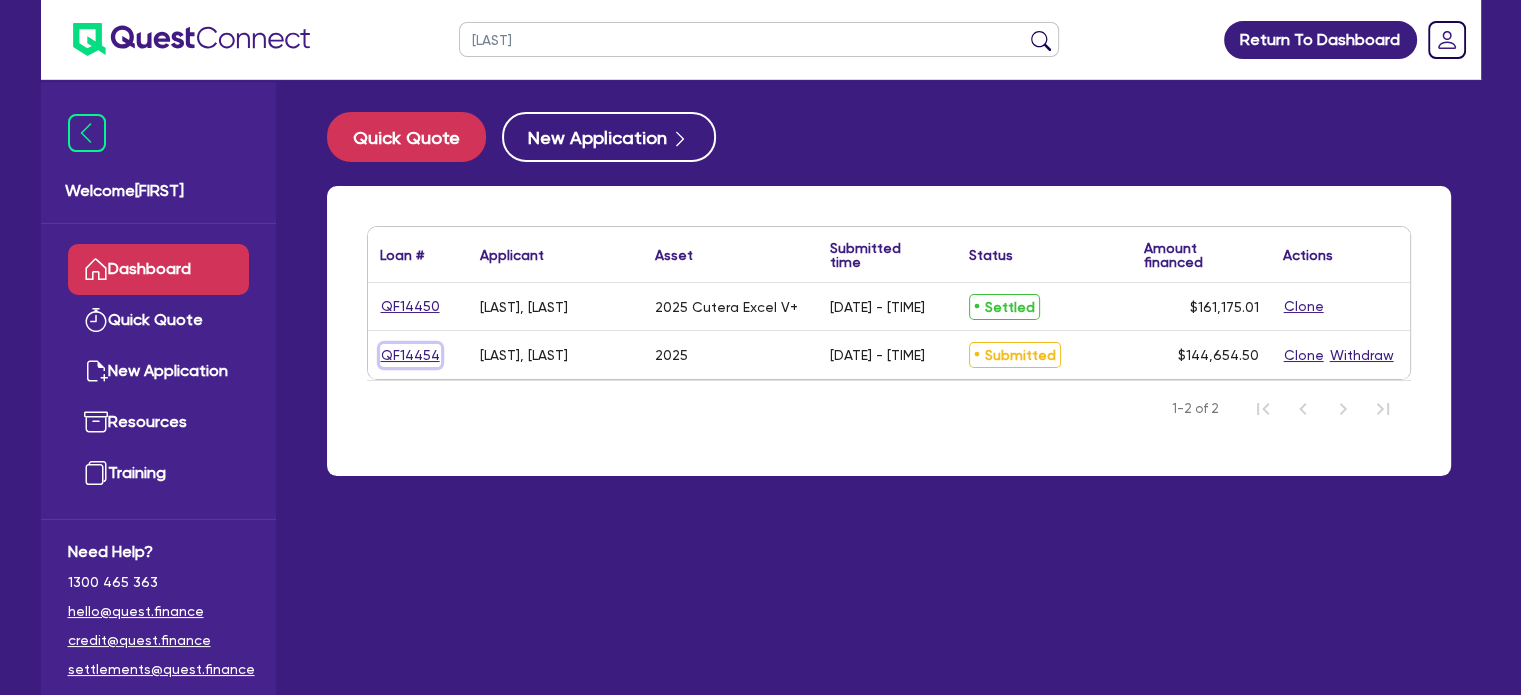 click on "QF14454" at bounding box center (410, 355) 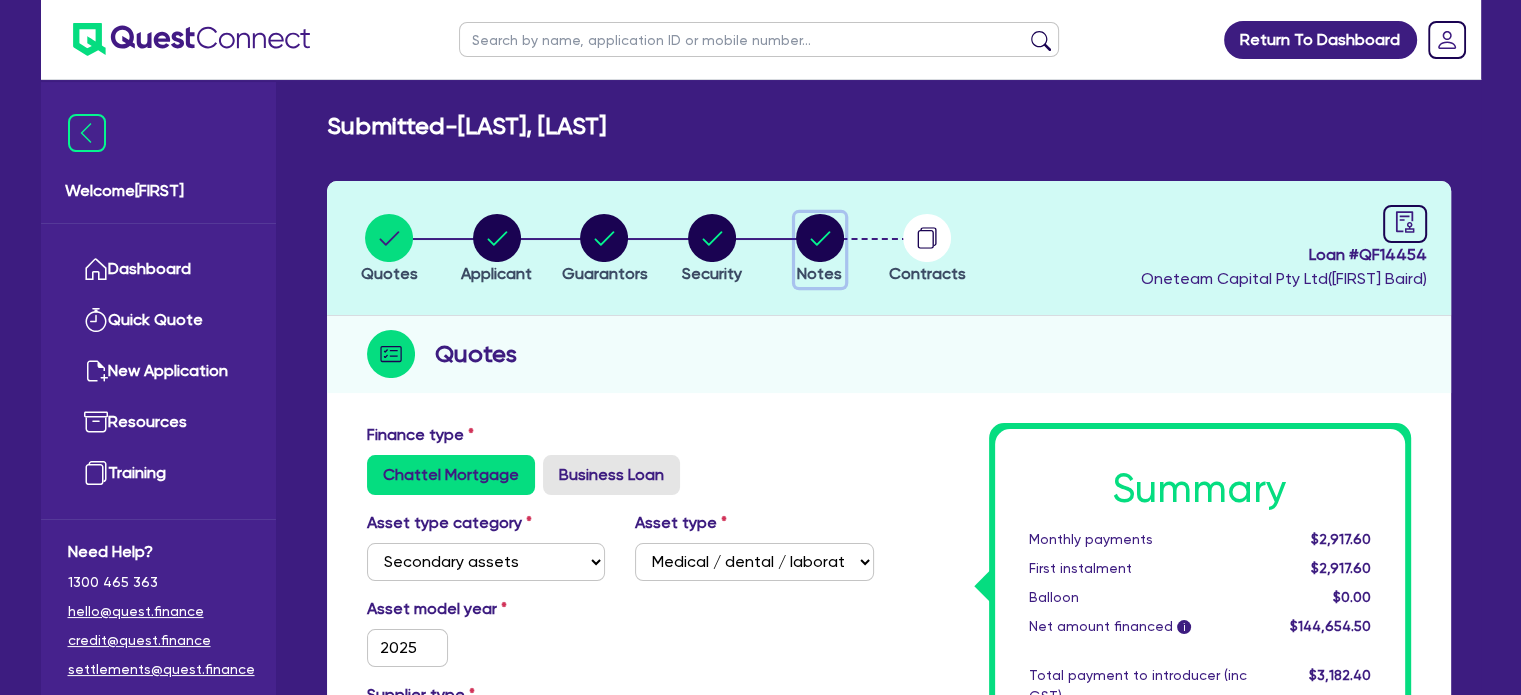 click at bounding box center (820, 238) 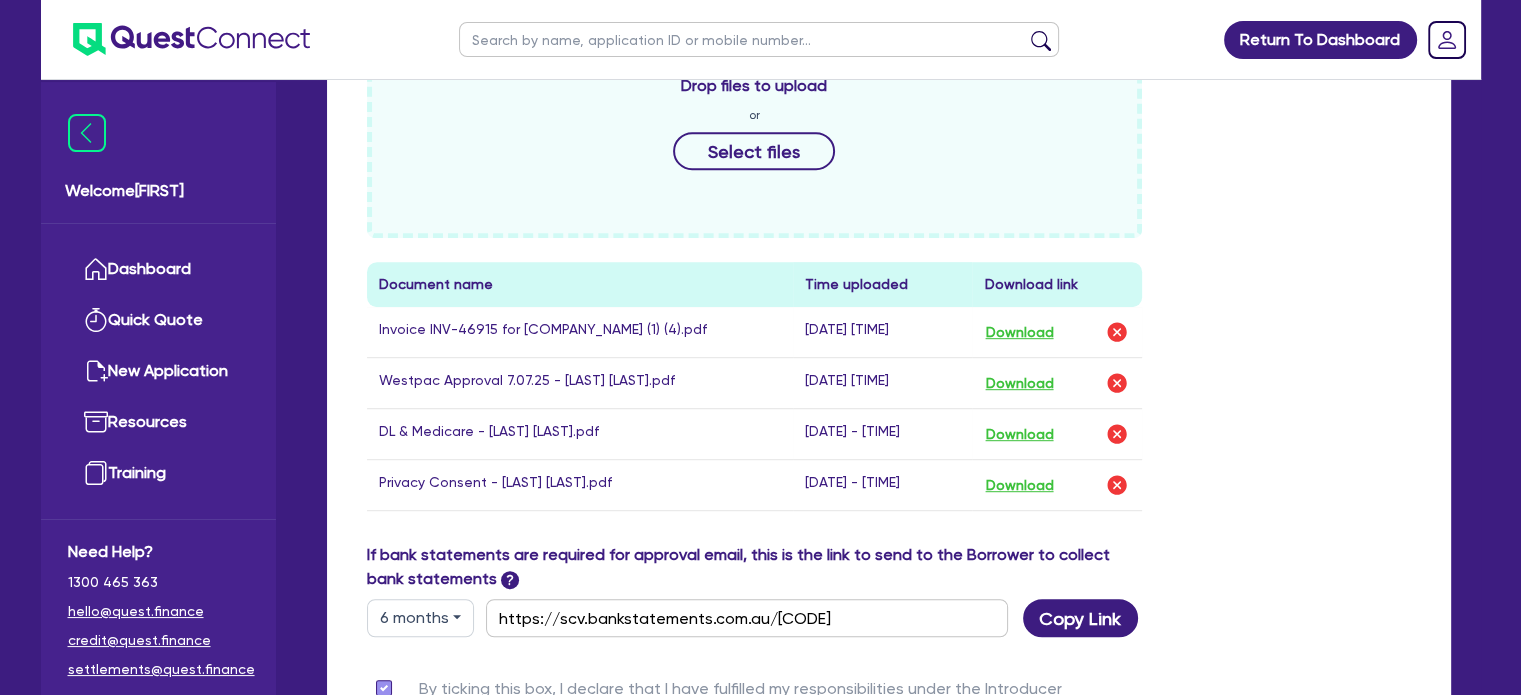 scroll, scrollTop: 1028, scrollLeft: 0, axis: vertical 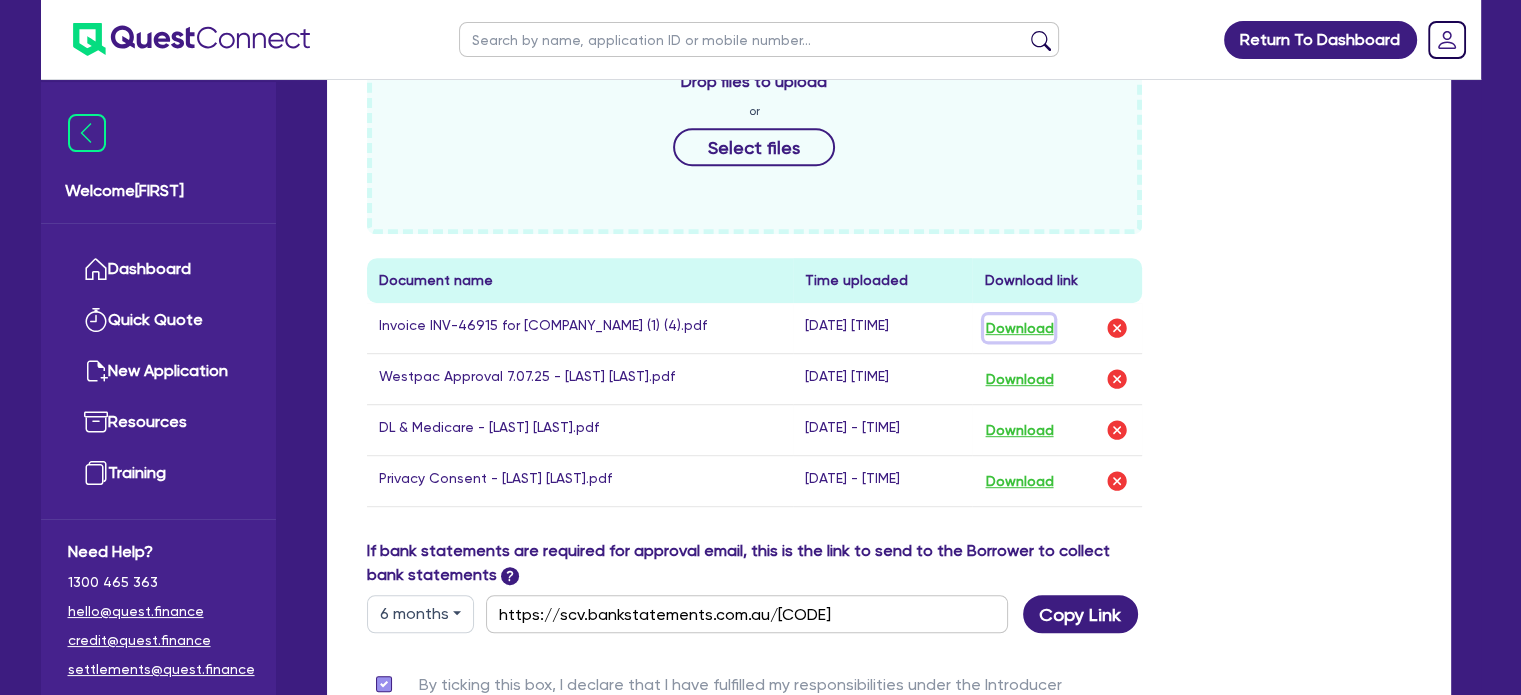 click on "Download" at bounding box center (1019, 328) 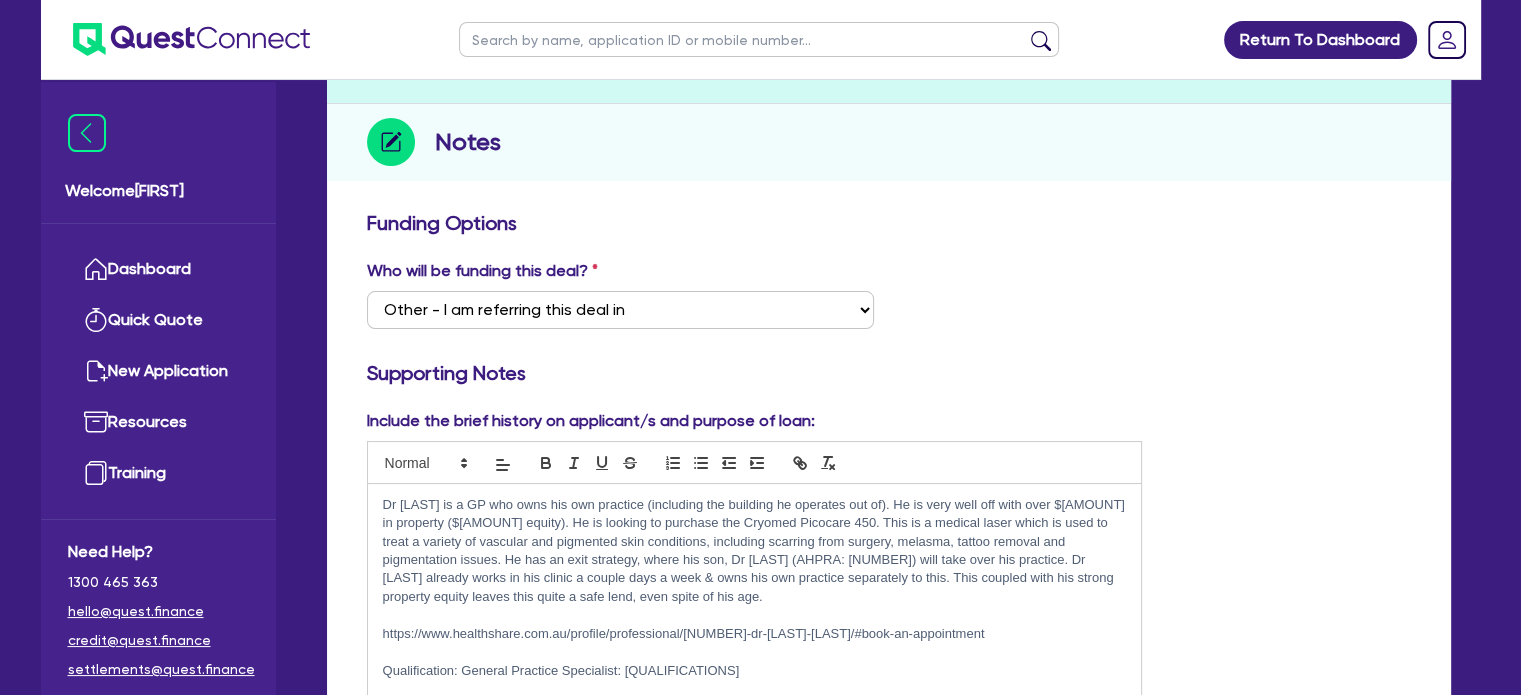 scroll, scrollTop: 95, scrollLeft: 0, axis: vertical 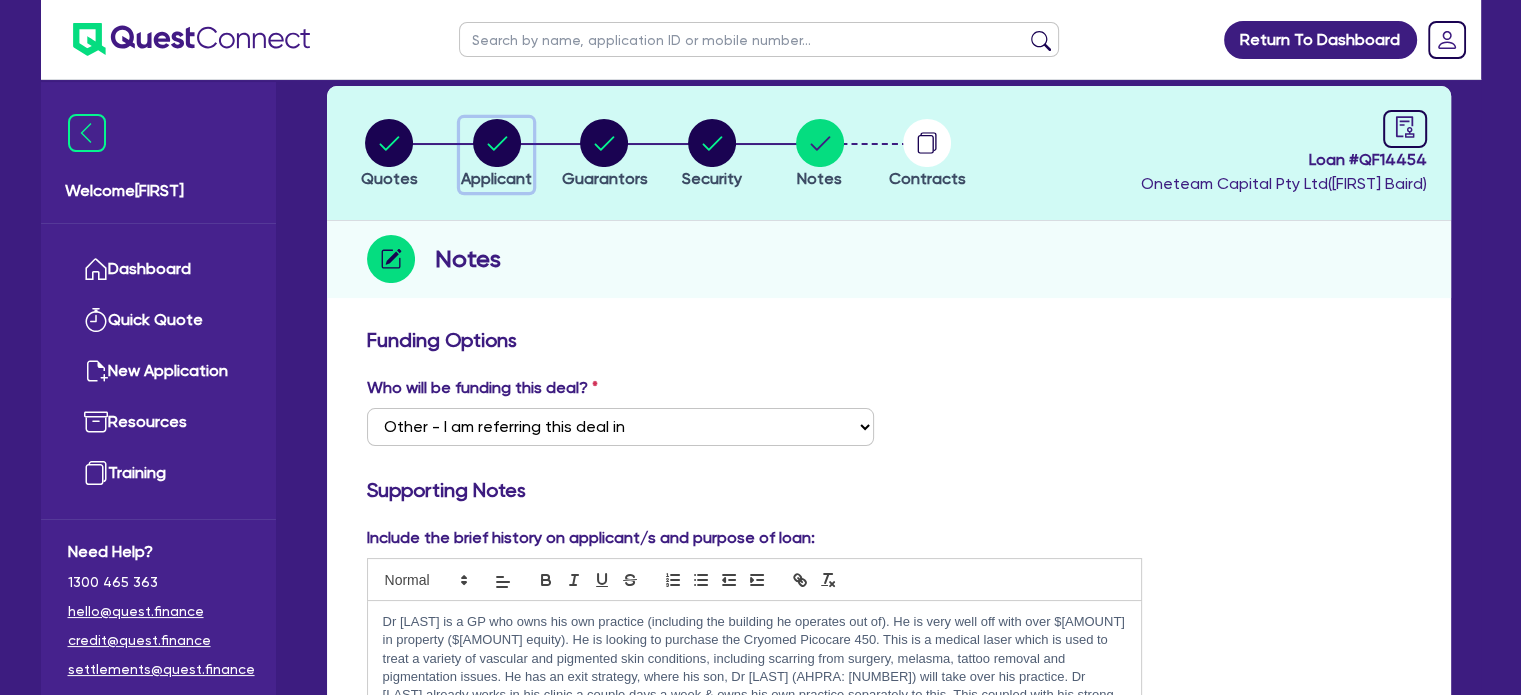click at bounding box center [497, 143] 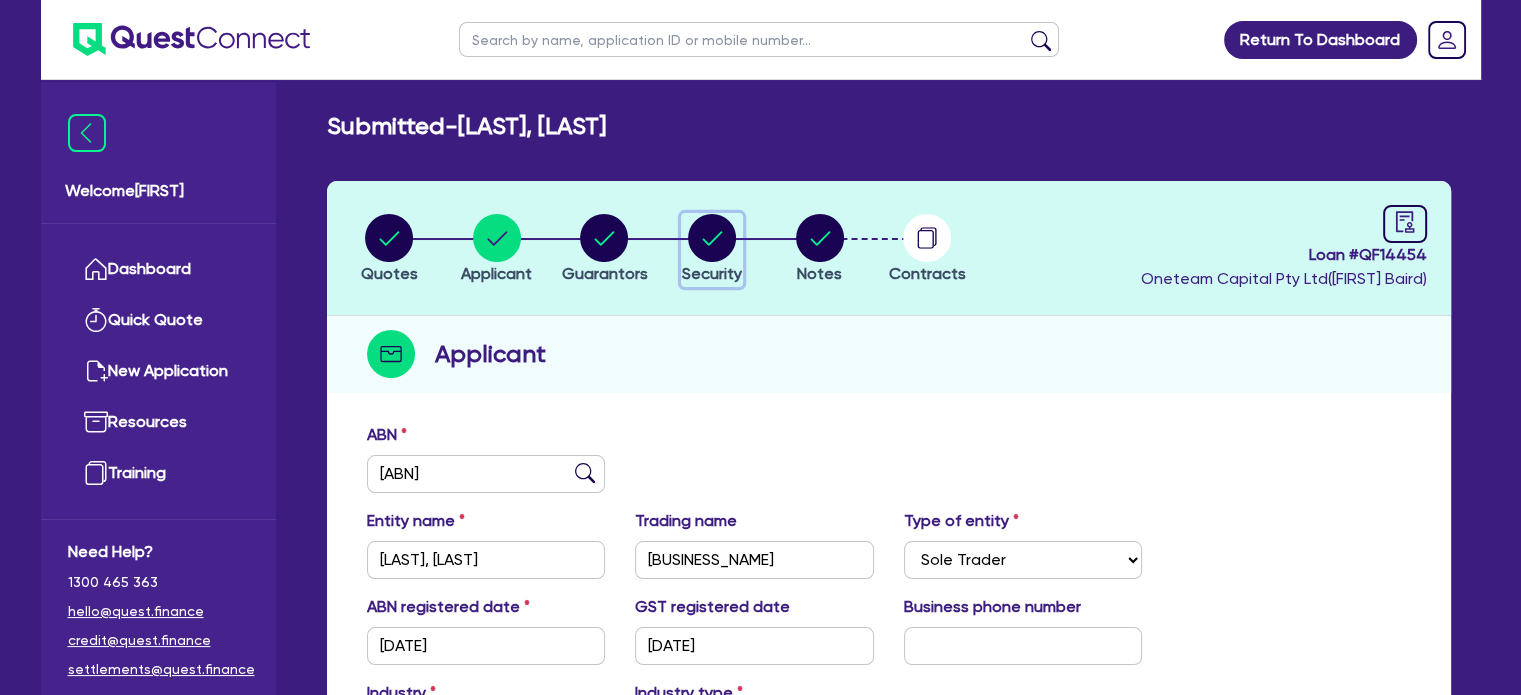 click at bounding box center [712, 238] 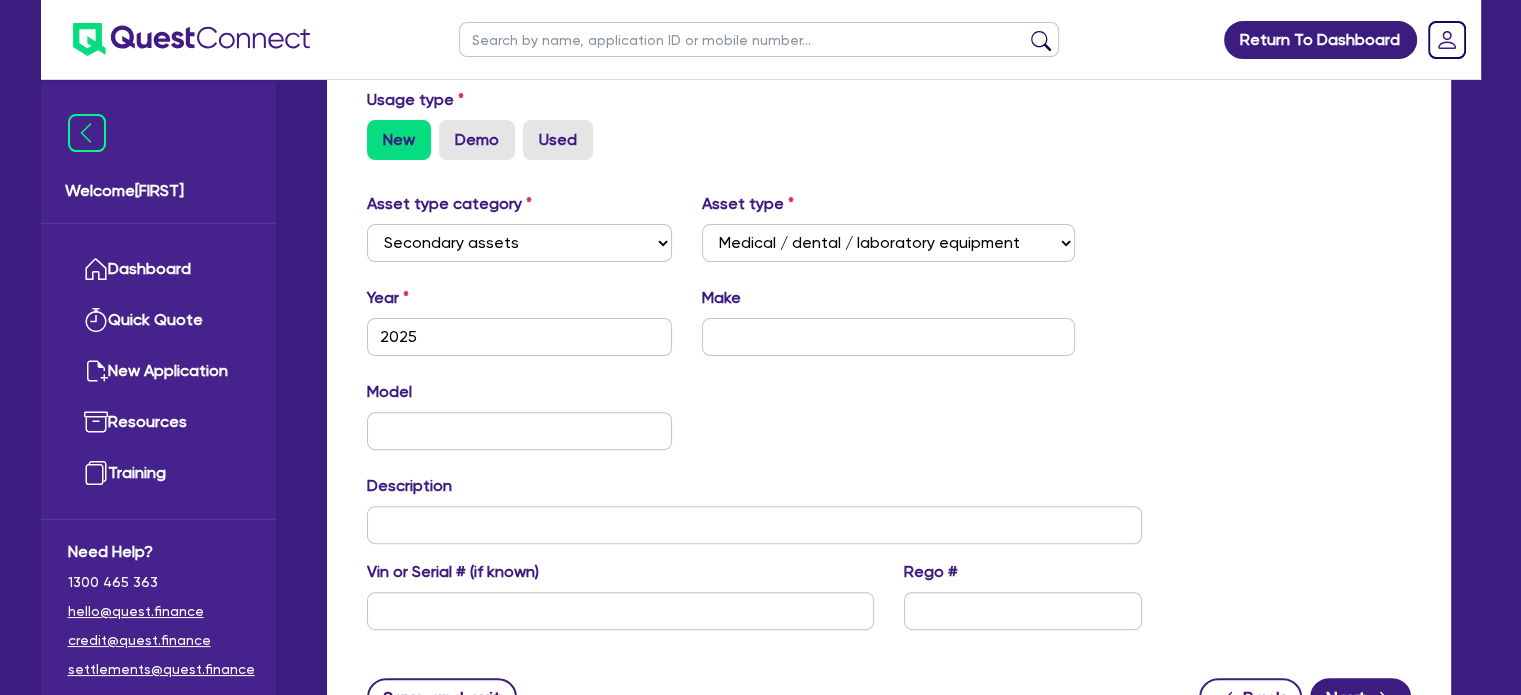 scroll, scrollTop: 772, scrollLeft: 0, axis: vertical 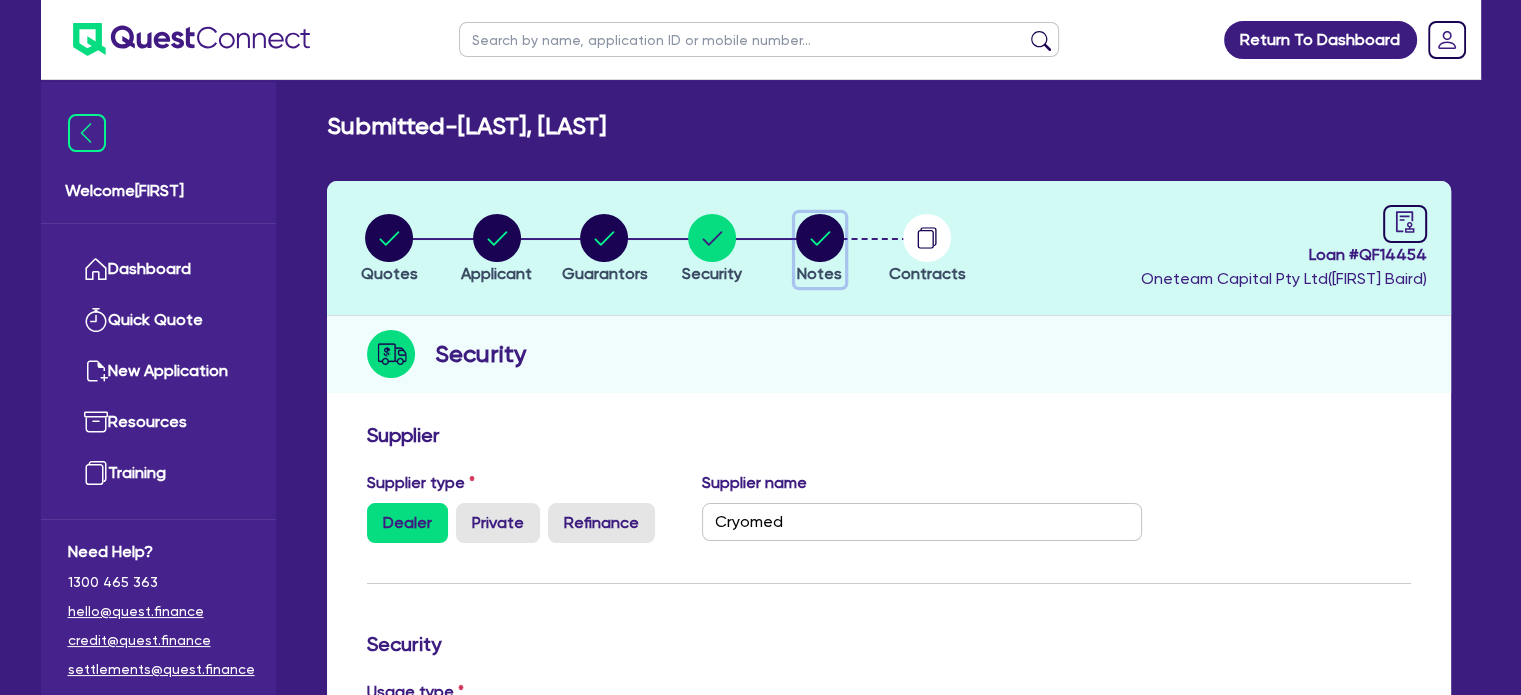 click at bounding box center (820, 238) 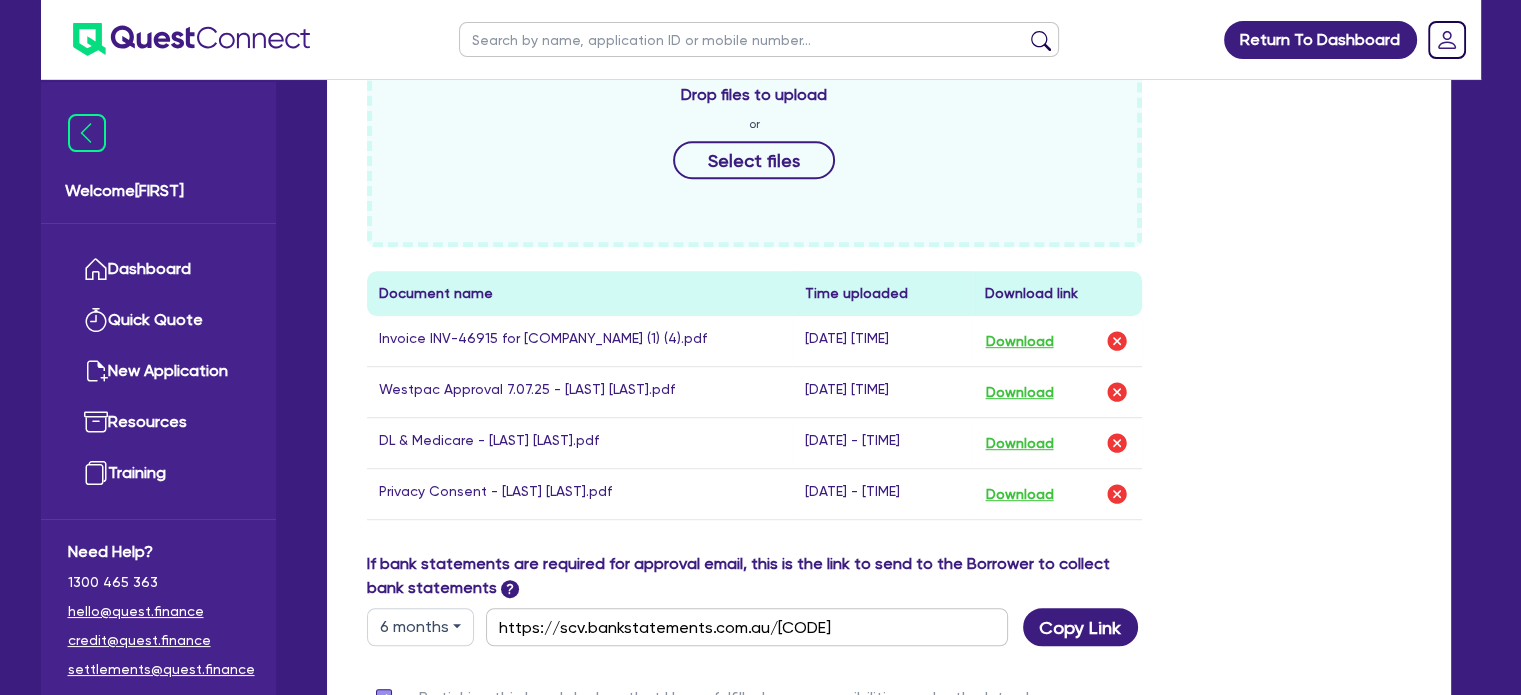 scroll, scrollTop: 1086, scrollLeft: 0, axis: vertical 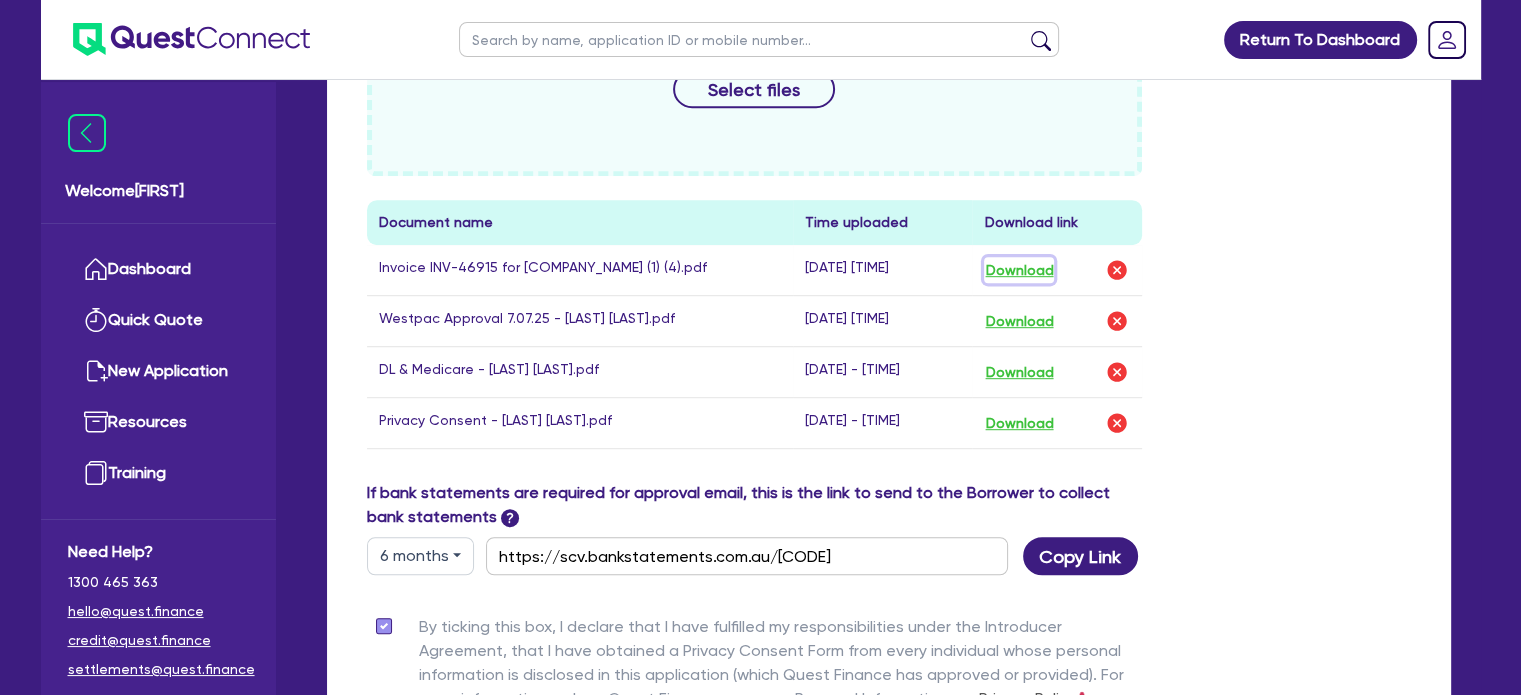click on "Download" at bounding box center (1019, 270) 